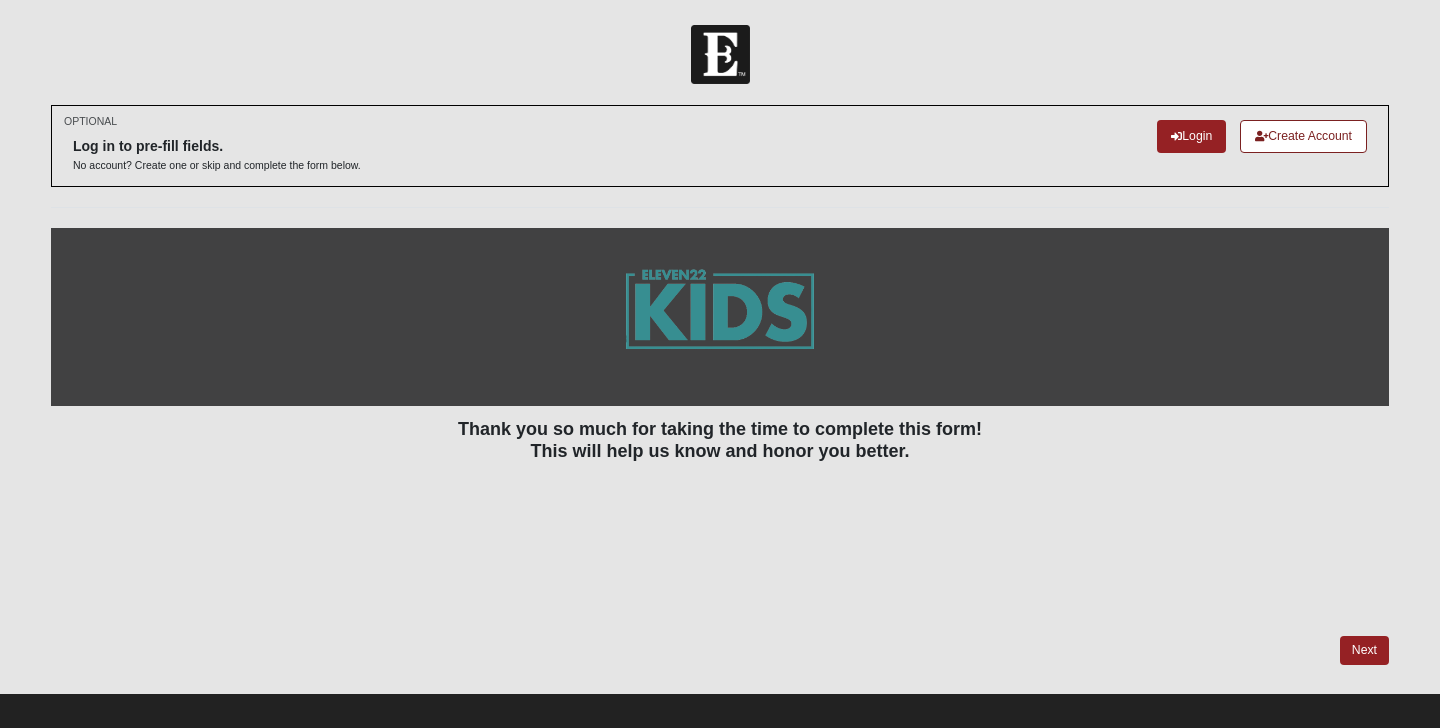 scroll, scrollTop: 0, scrollLeft: 0, axis: both 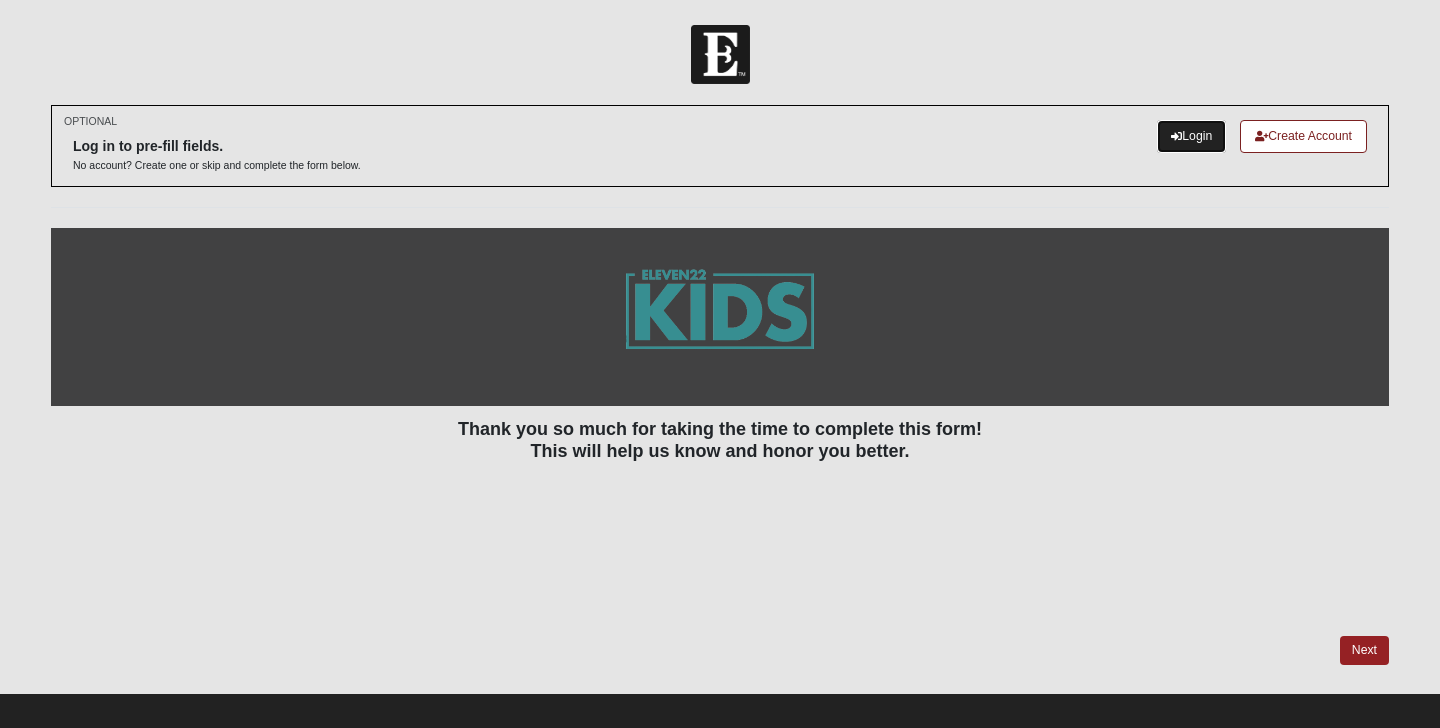 click on "Login" at bounding box center [1191, 136] 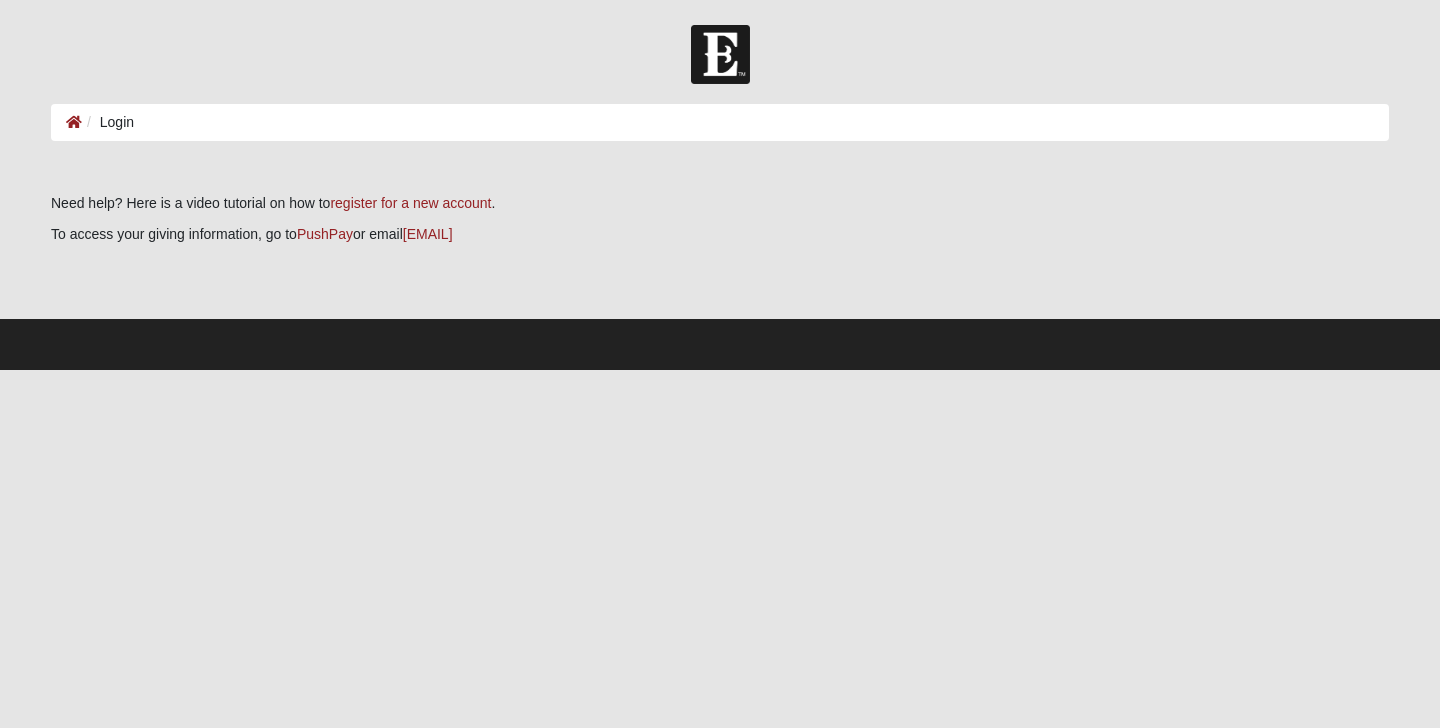 scroll, scrollTop: 0, scrollLeft: 0, axis: both 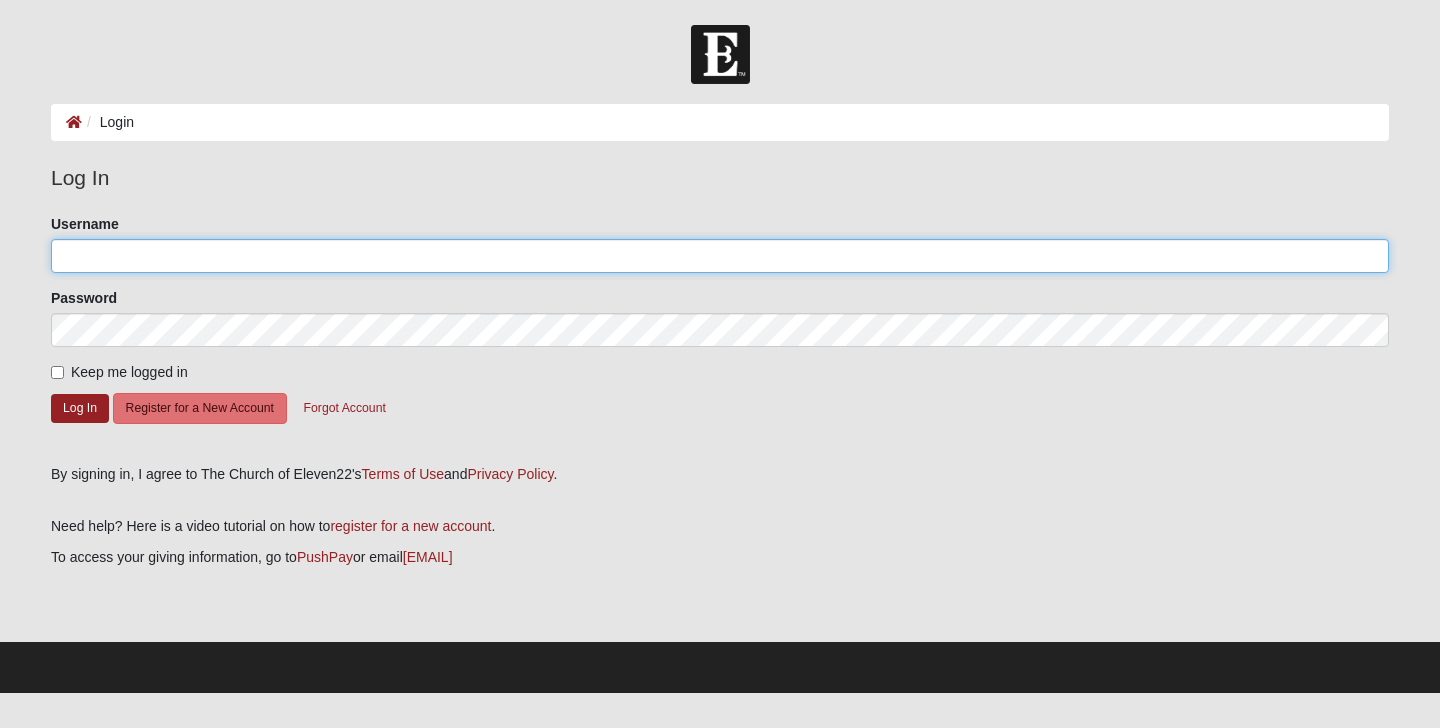 click on "Username" 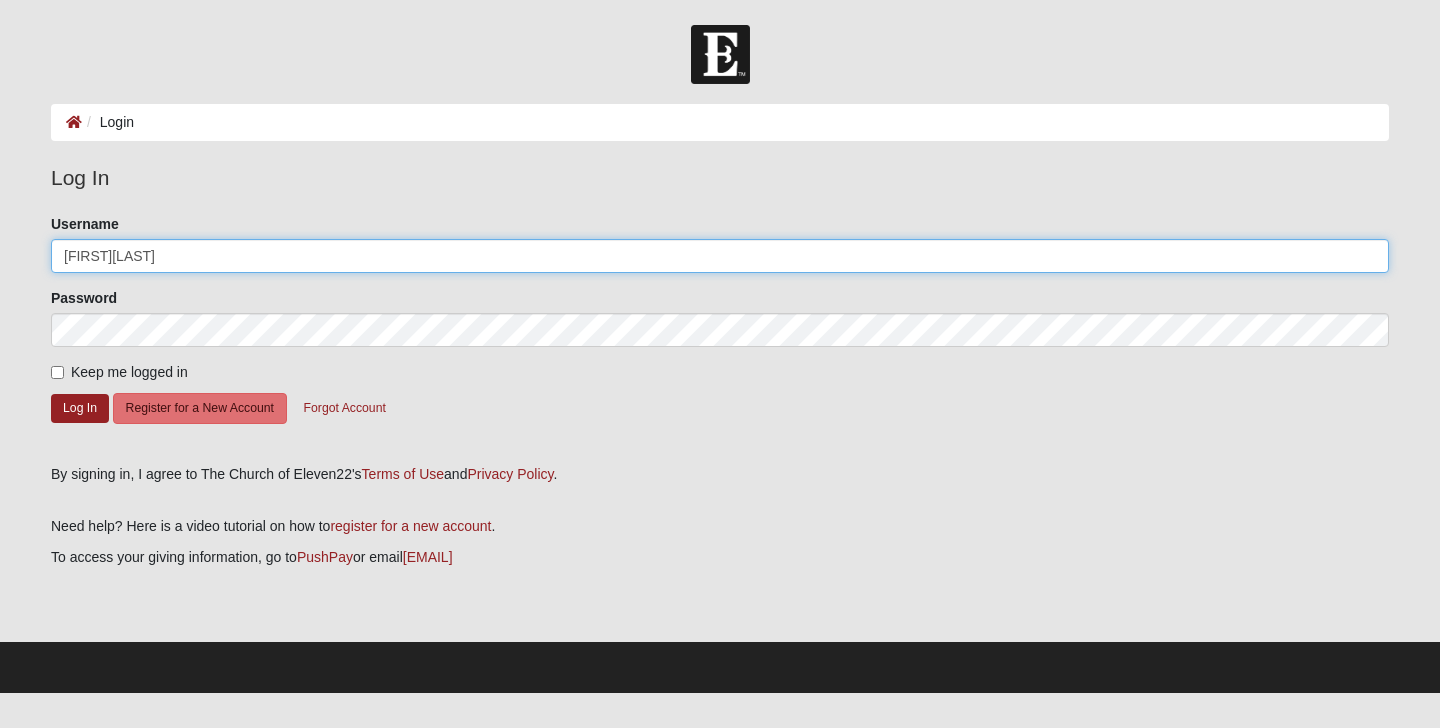 type on "[FIRST][LAST]" 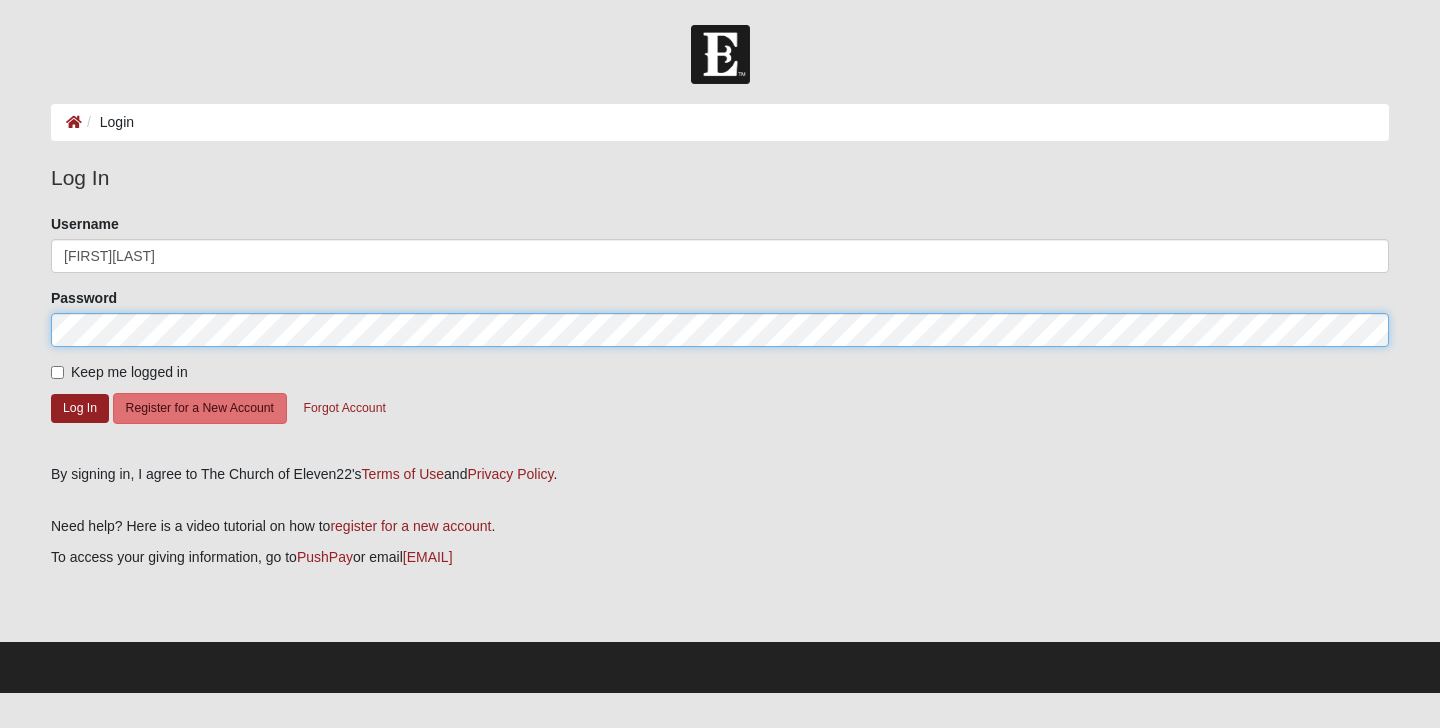 click on "Log In" 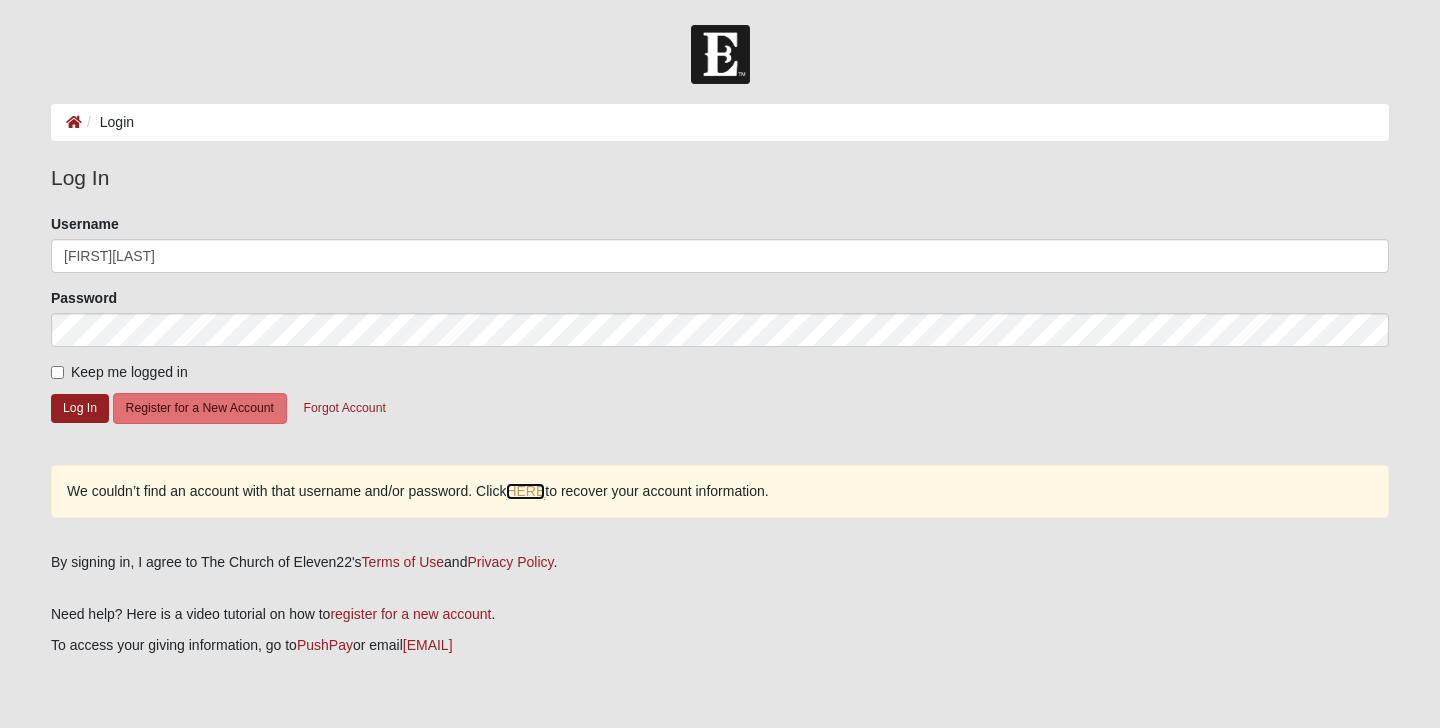 click on "HERE" at bounding box center [525, 491] 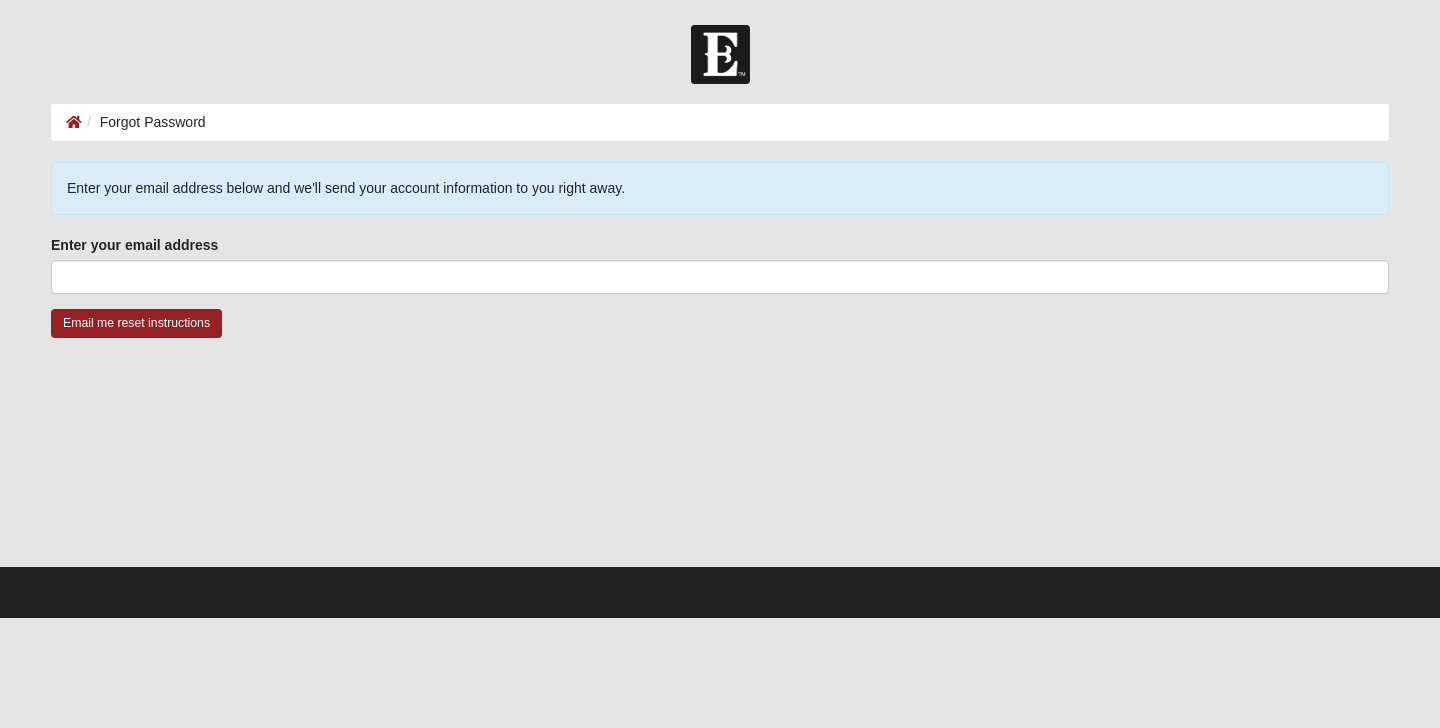 scroll, scrollTop: 0, scrollLeft: 0, axis: both 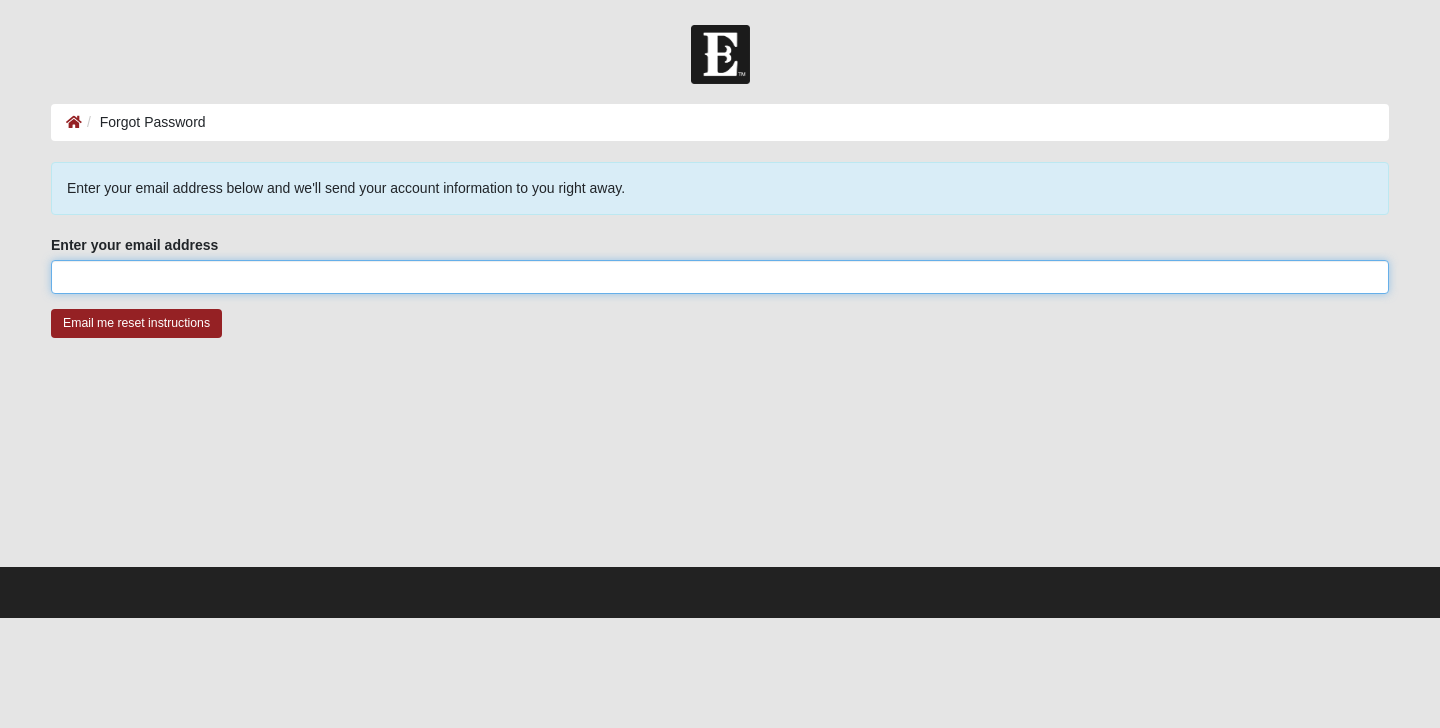 click on "Enter your email address" at bounding box center (720, 277) 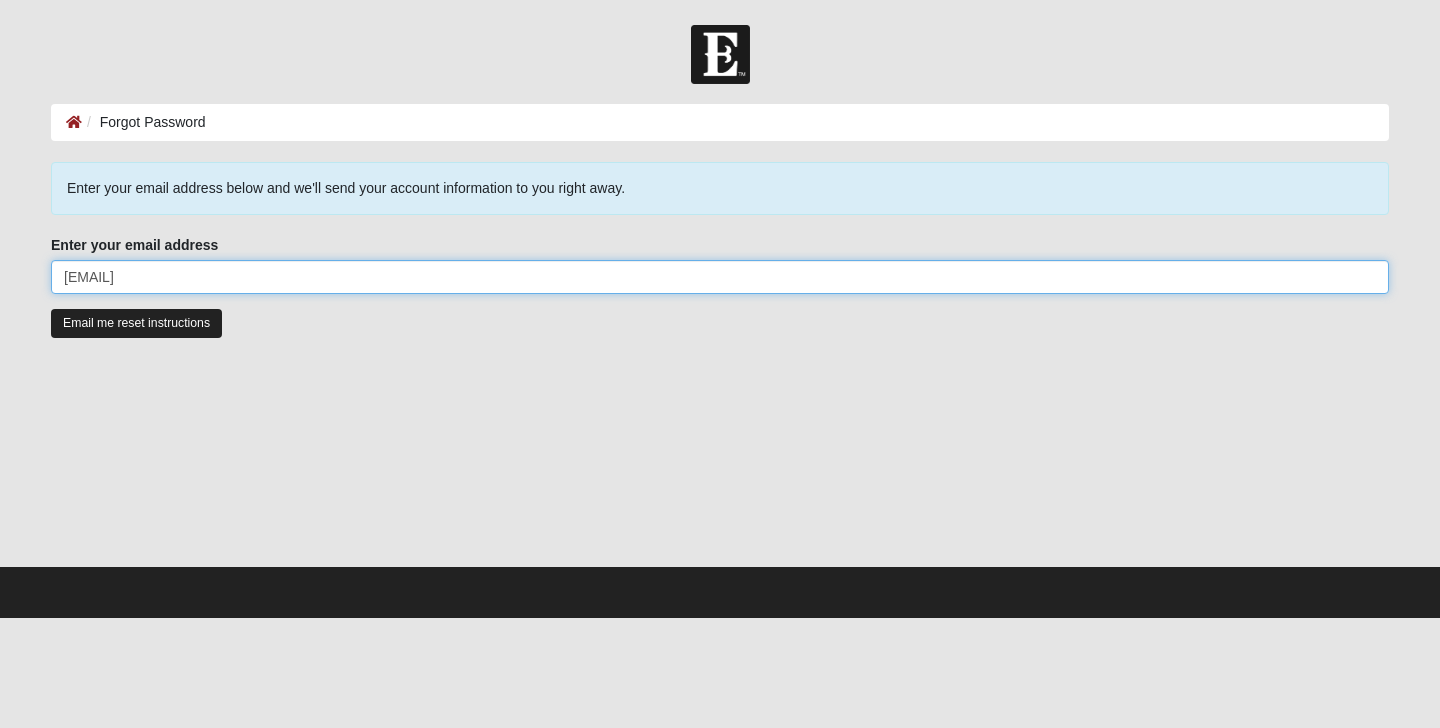 type on "jillianjackson0@gmail.com" 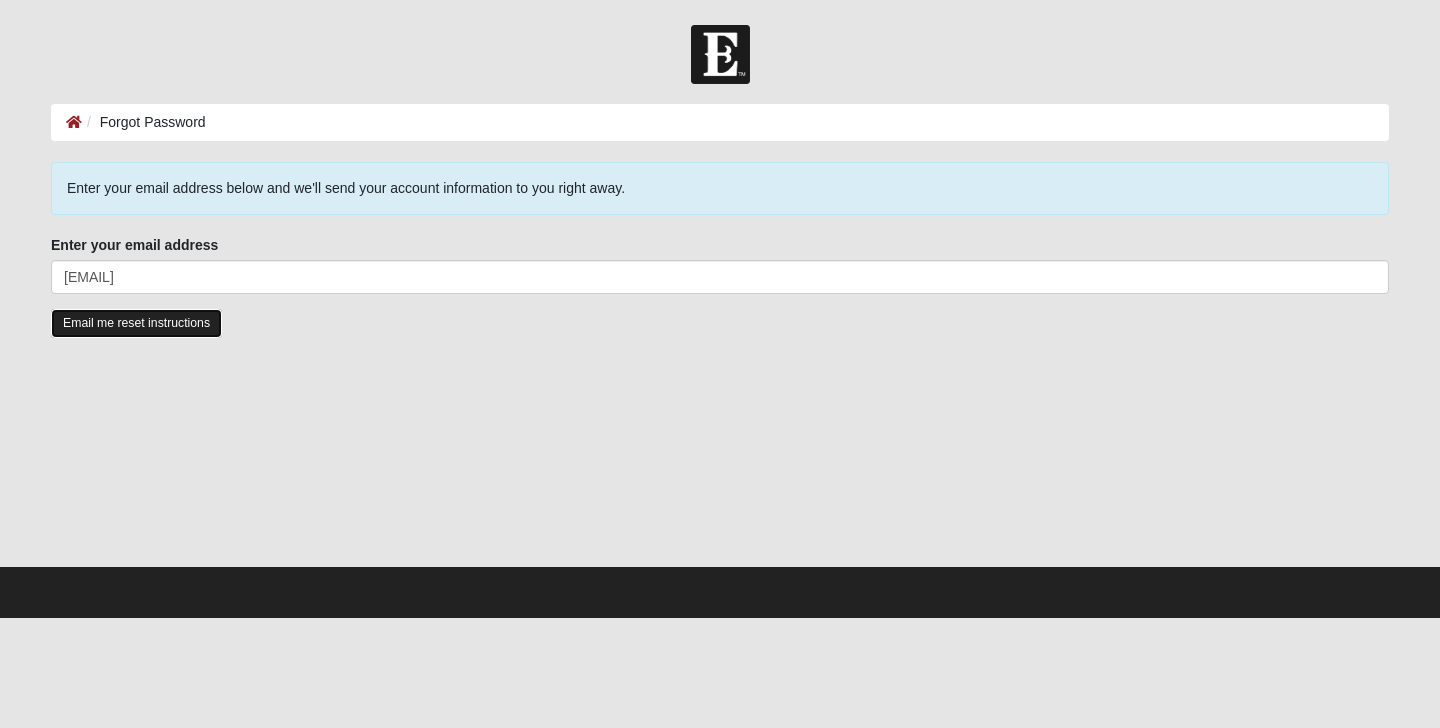 click on "Email me reset instructions" at bounding box center (136, 323) 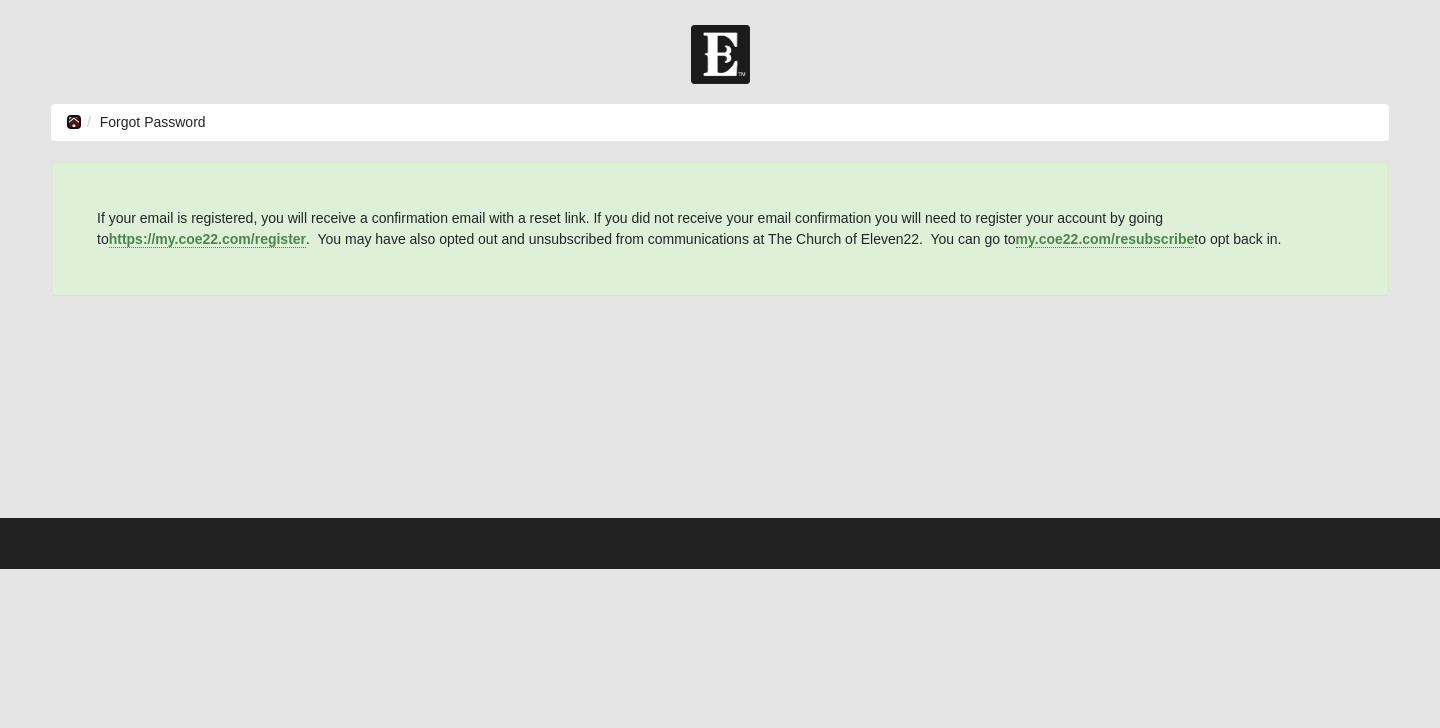 click at bounding box center [74, 122] 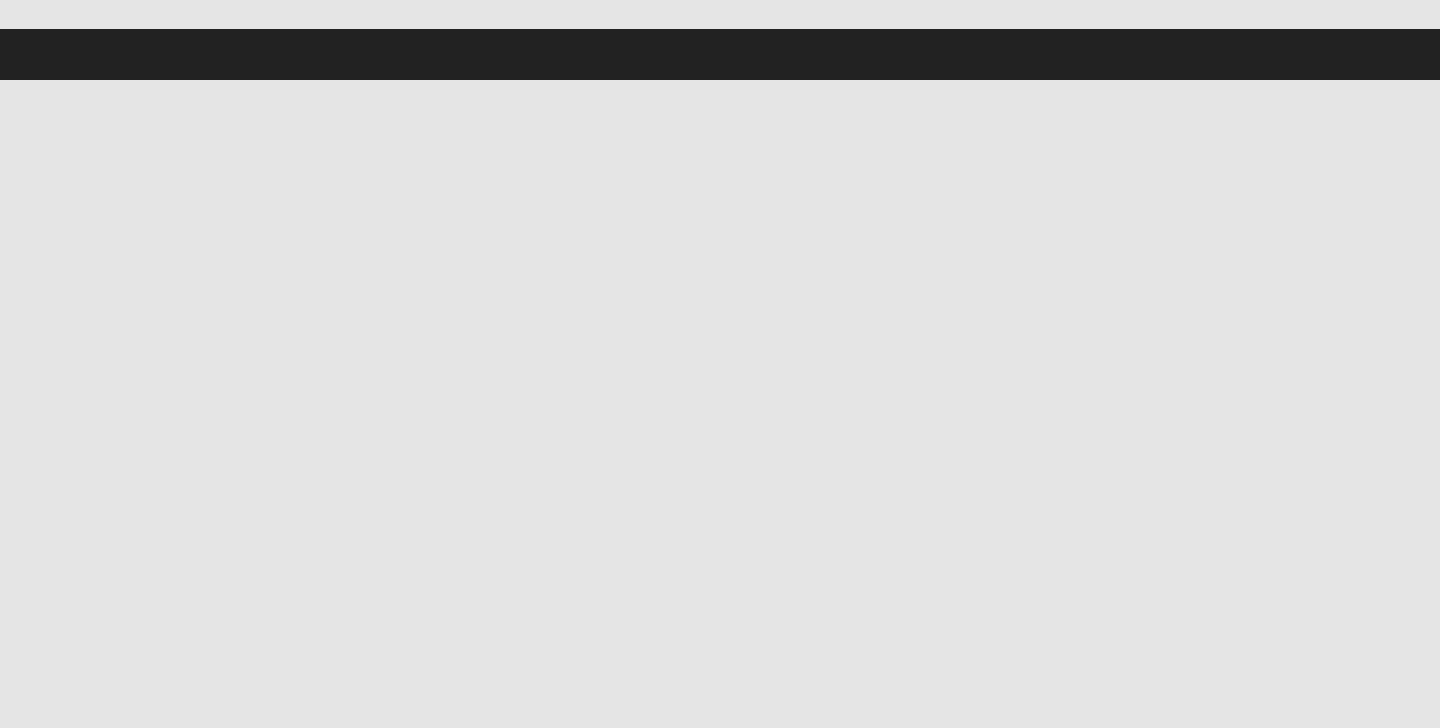 scroll, scrollTop: 0, scrollLeft: 0, axis: both 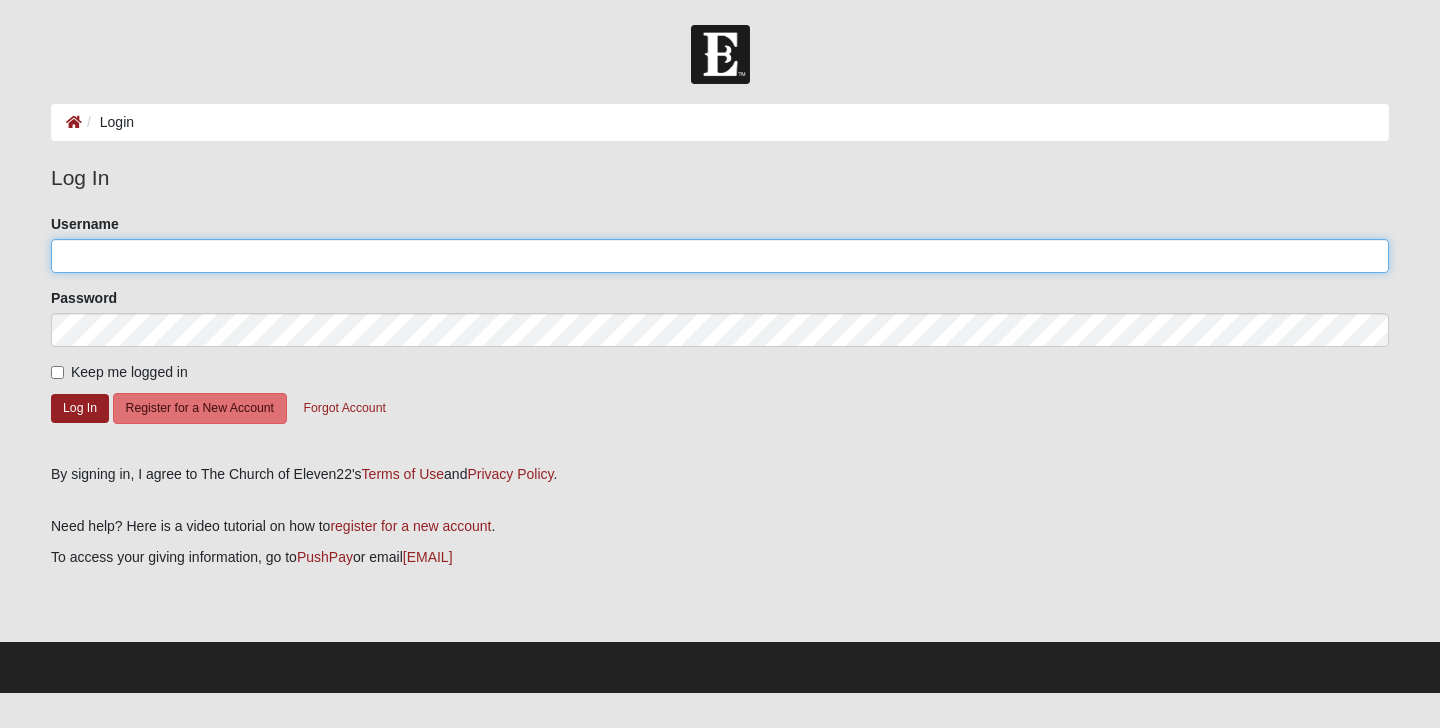 click on "Username" 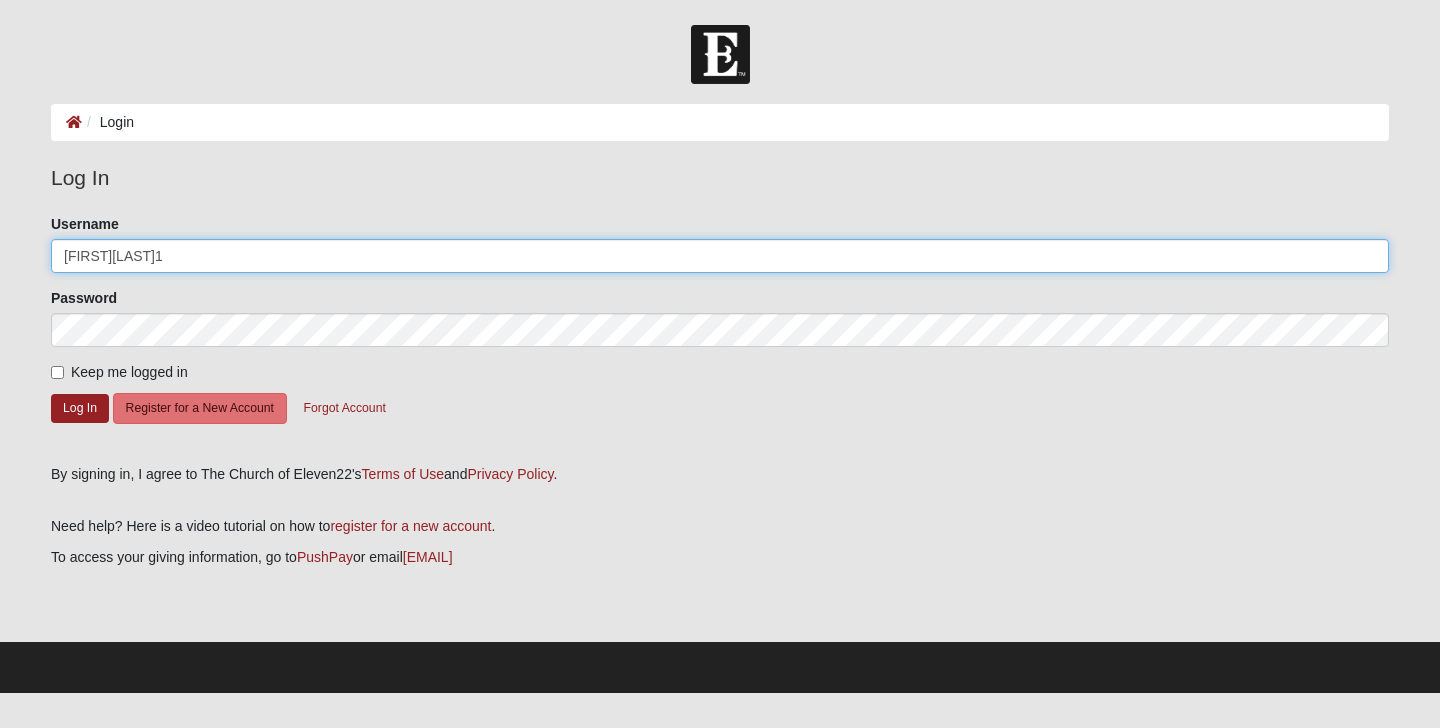 type on "Jillianjackson1" 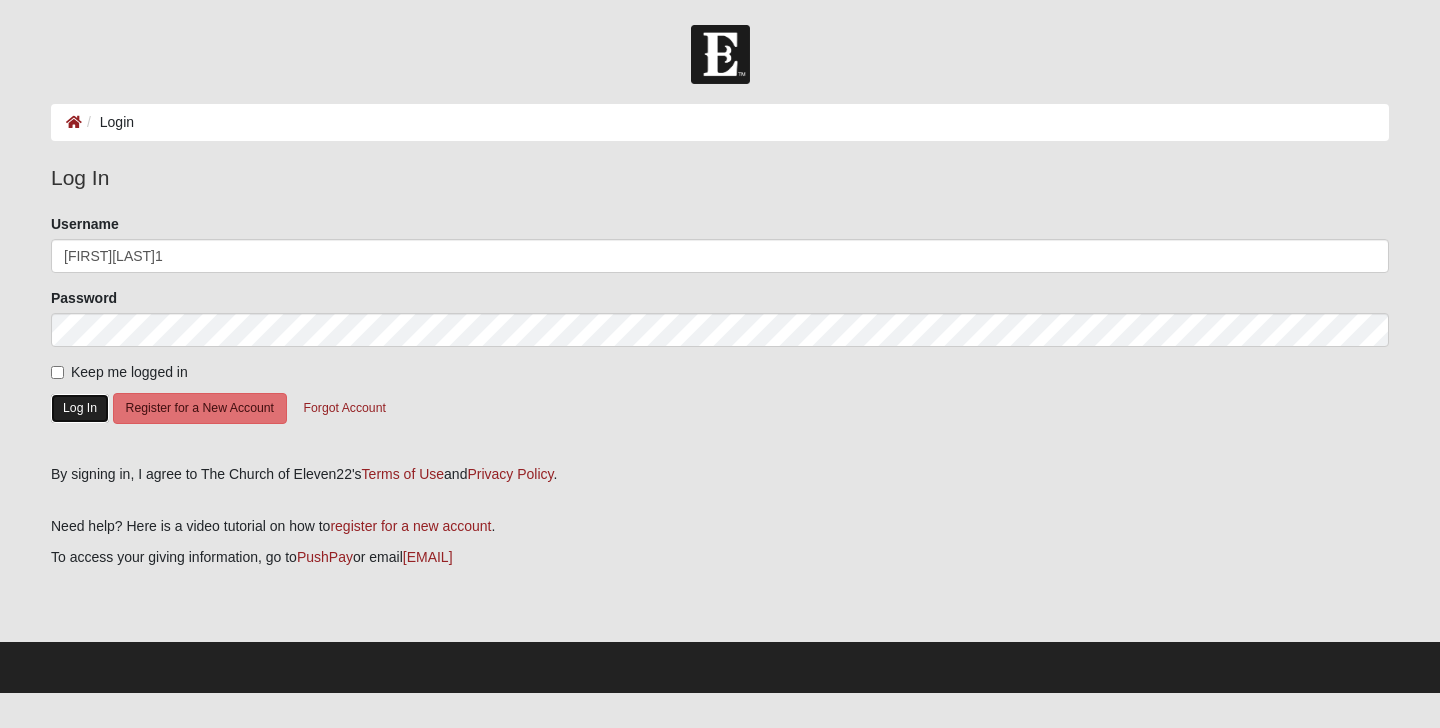 click on "Log In" 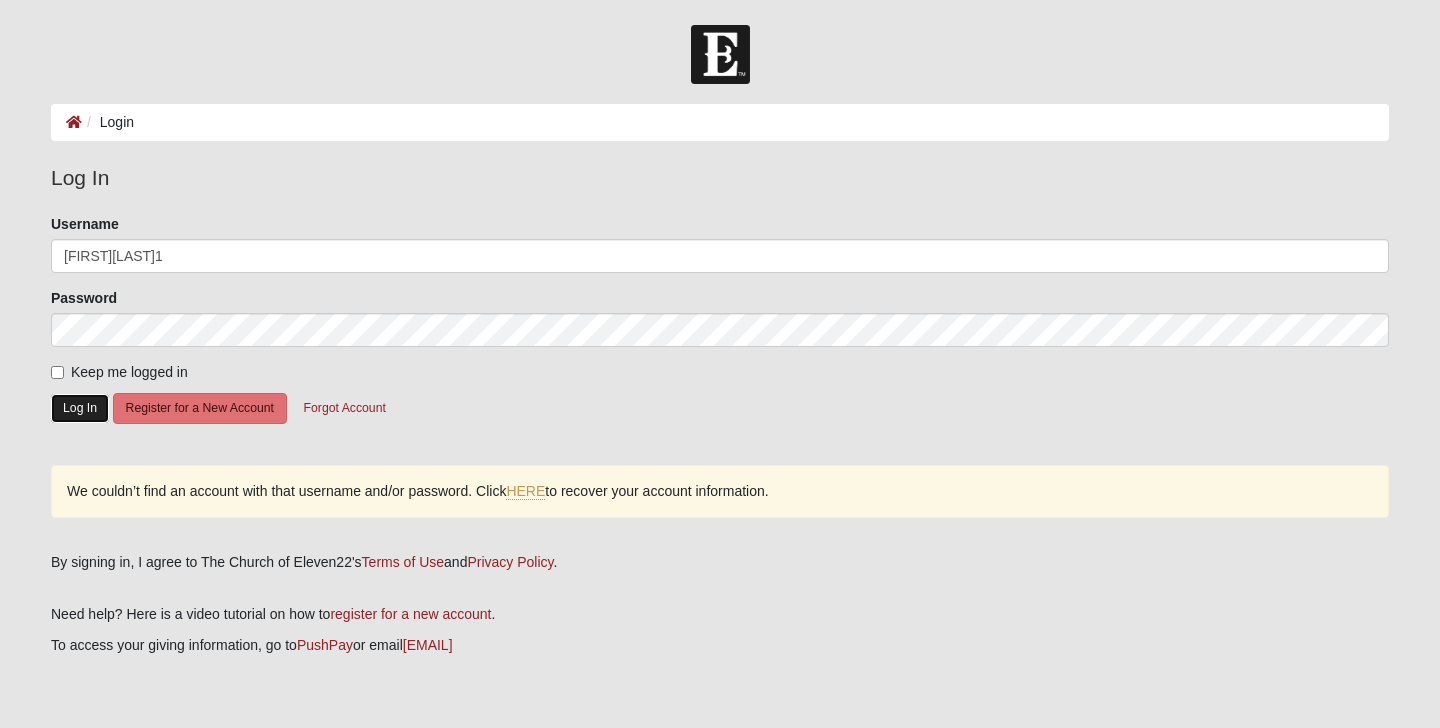 click on "Log In" 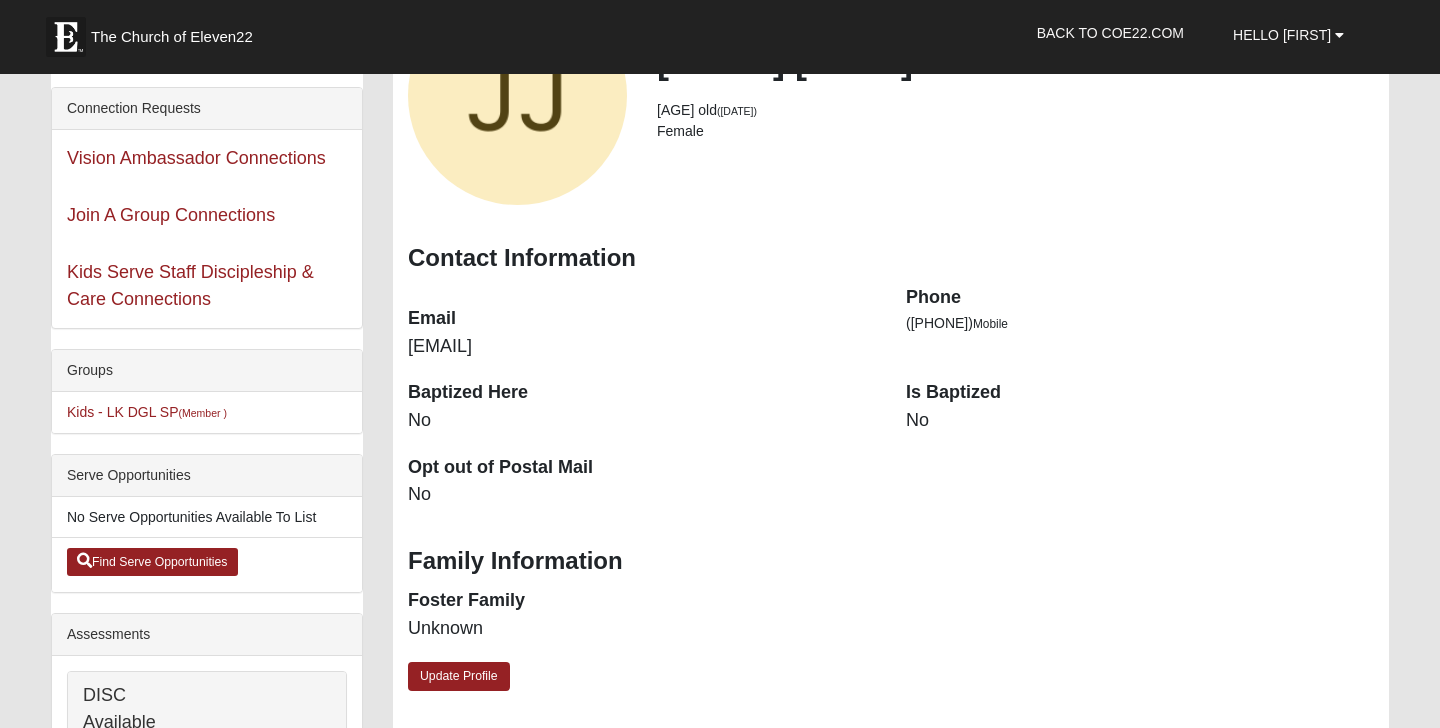 scroll, scrollTop: 202, scrollLeft: 0, axis: vertical 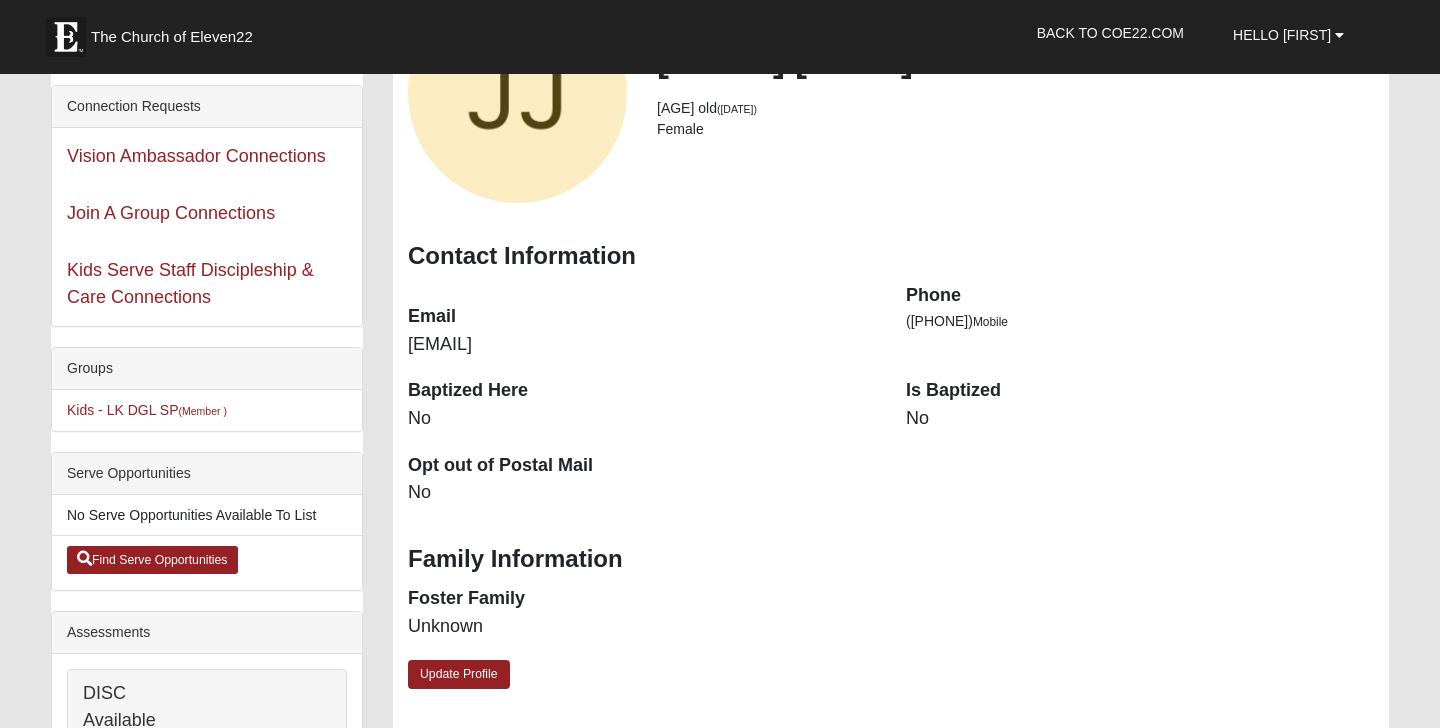 click on "Is Baptized
No" at bounding box center [1140, 415] 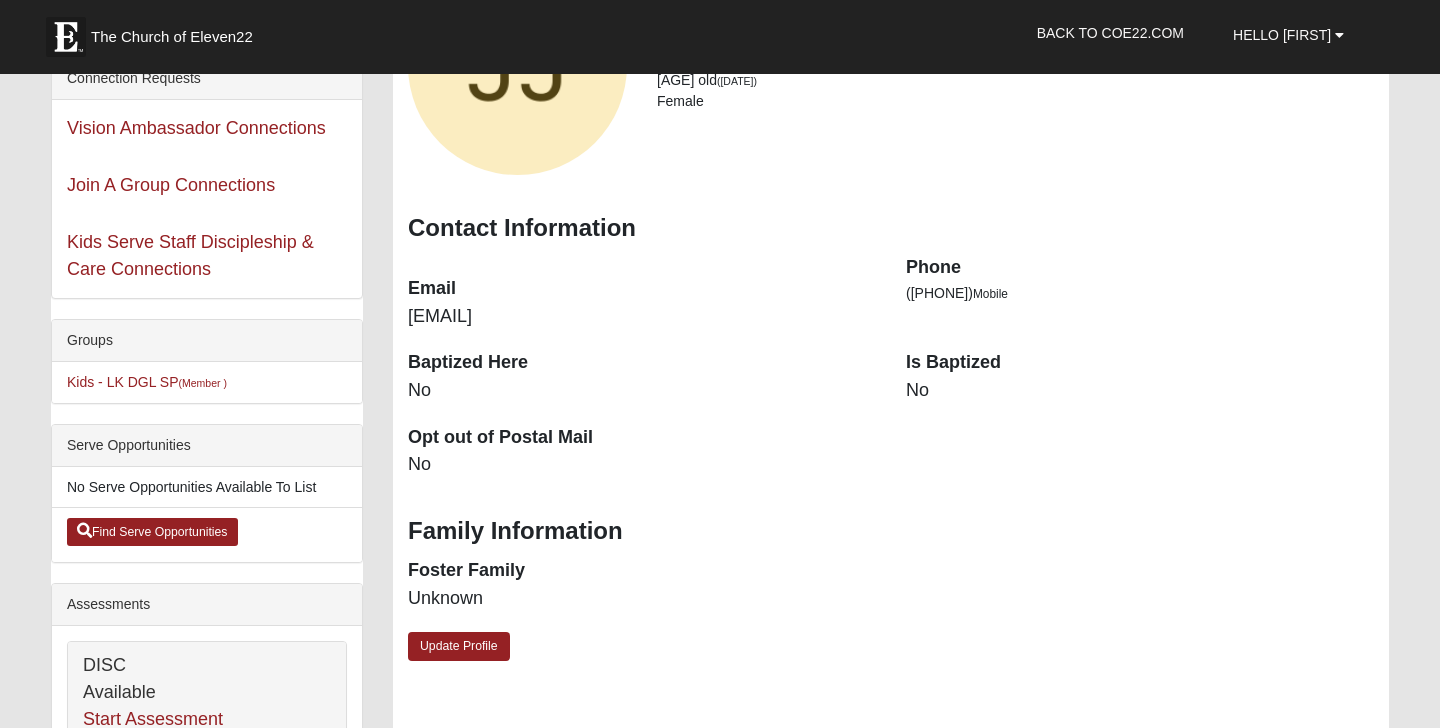 scroll, scrollTop: 231, scrollLeft: 0, axis: vertical 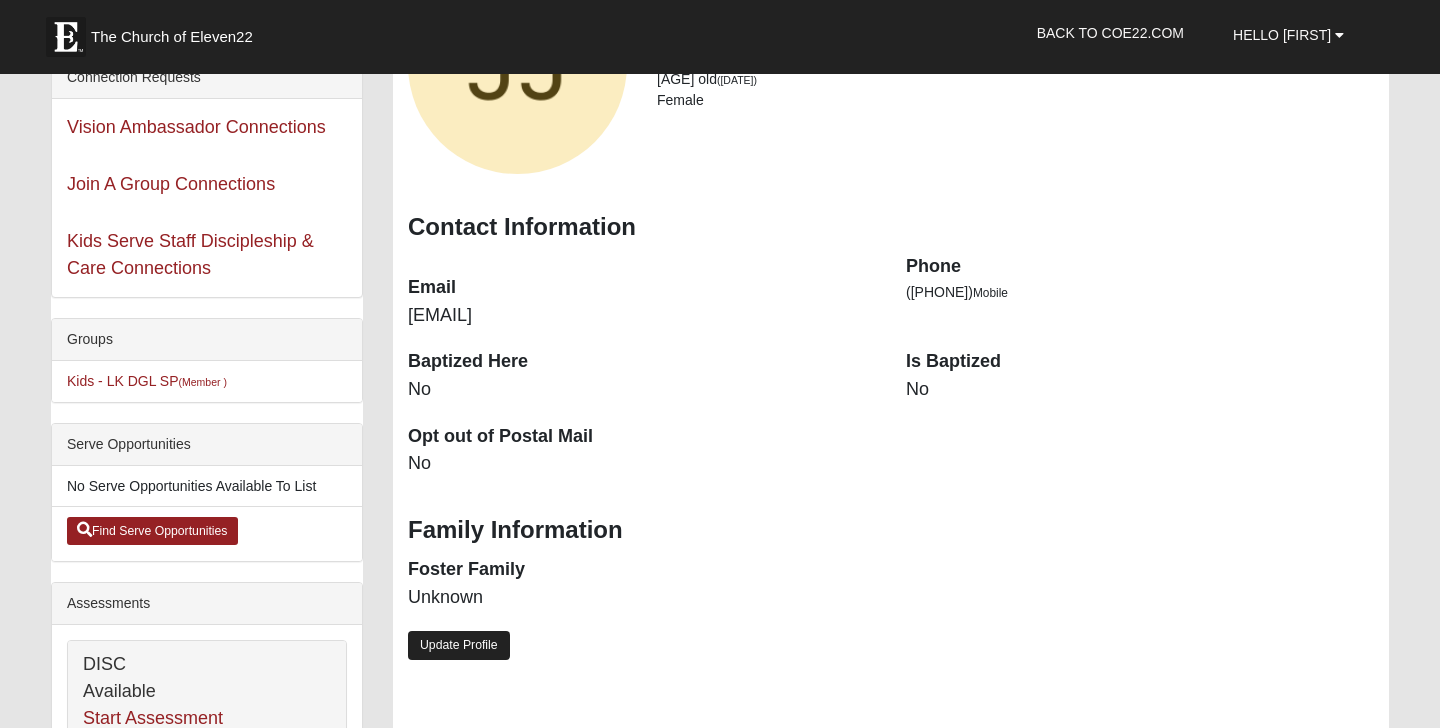 click on "Update Profile" at bounding box center (459, 645) 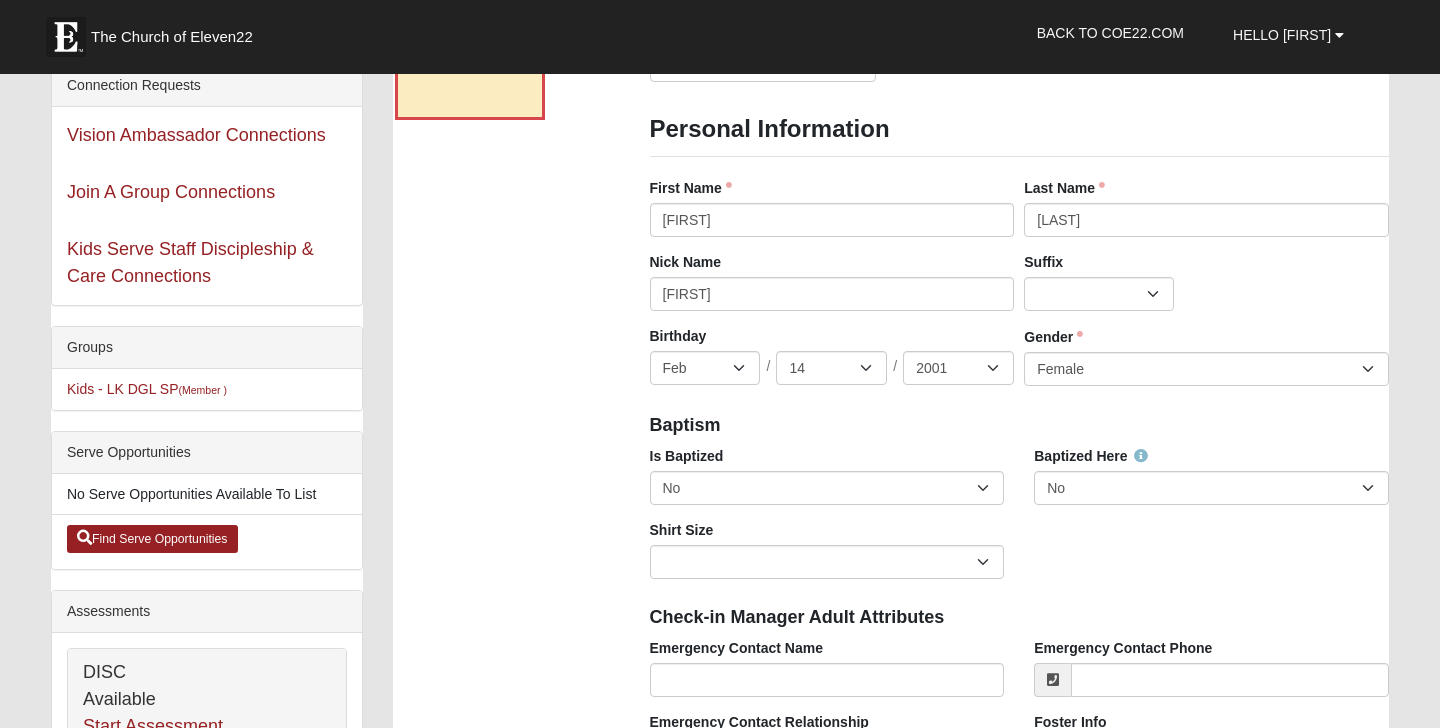 scroll, scrollTop: 226, scrollLeft: 0, axis: vertical 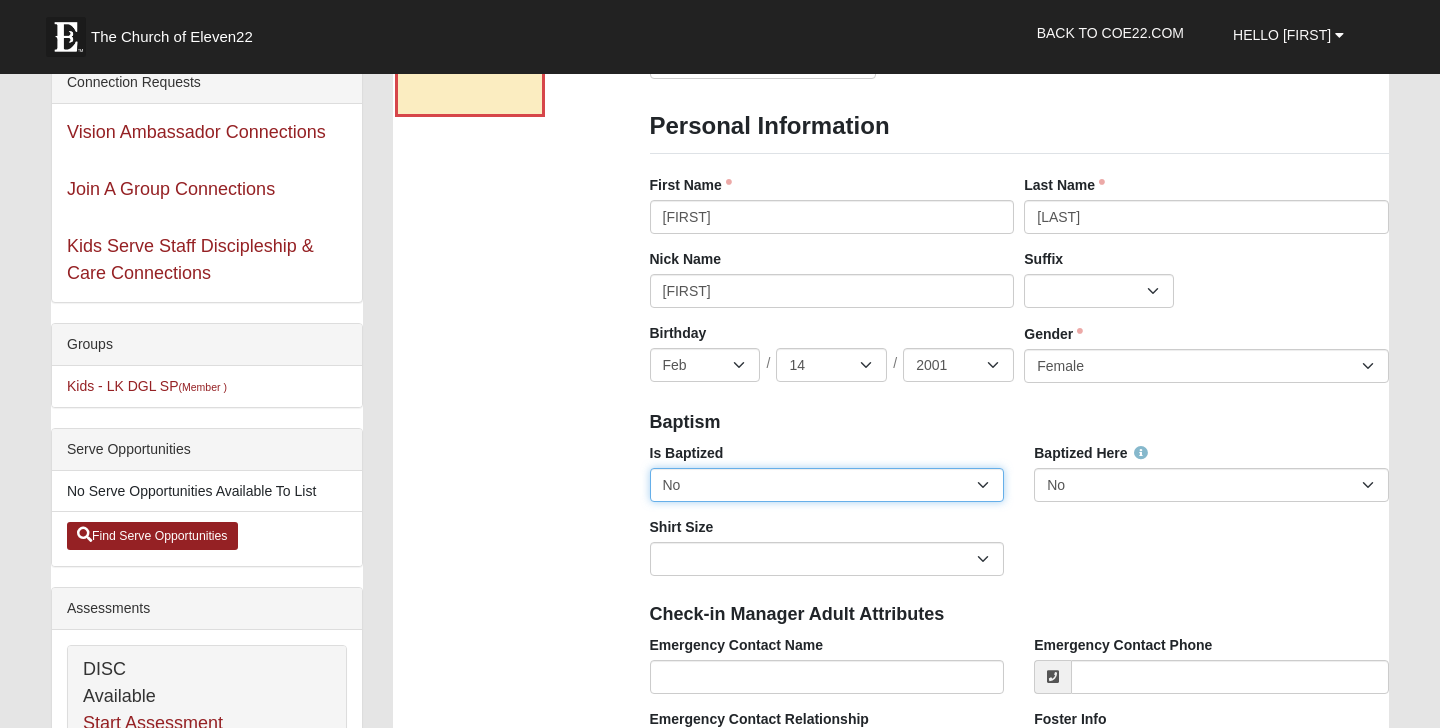 click on "No
Yes" at bounding box center (827, 485) 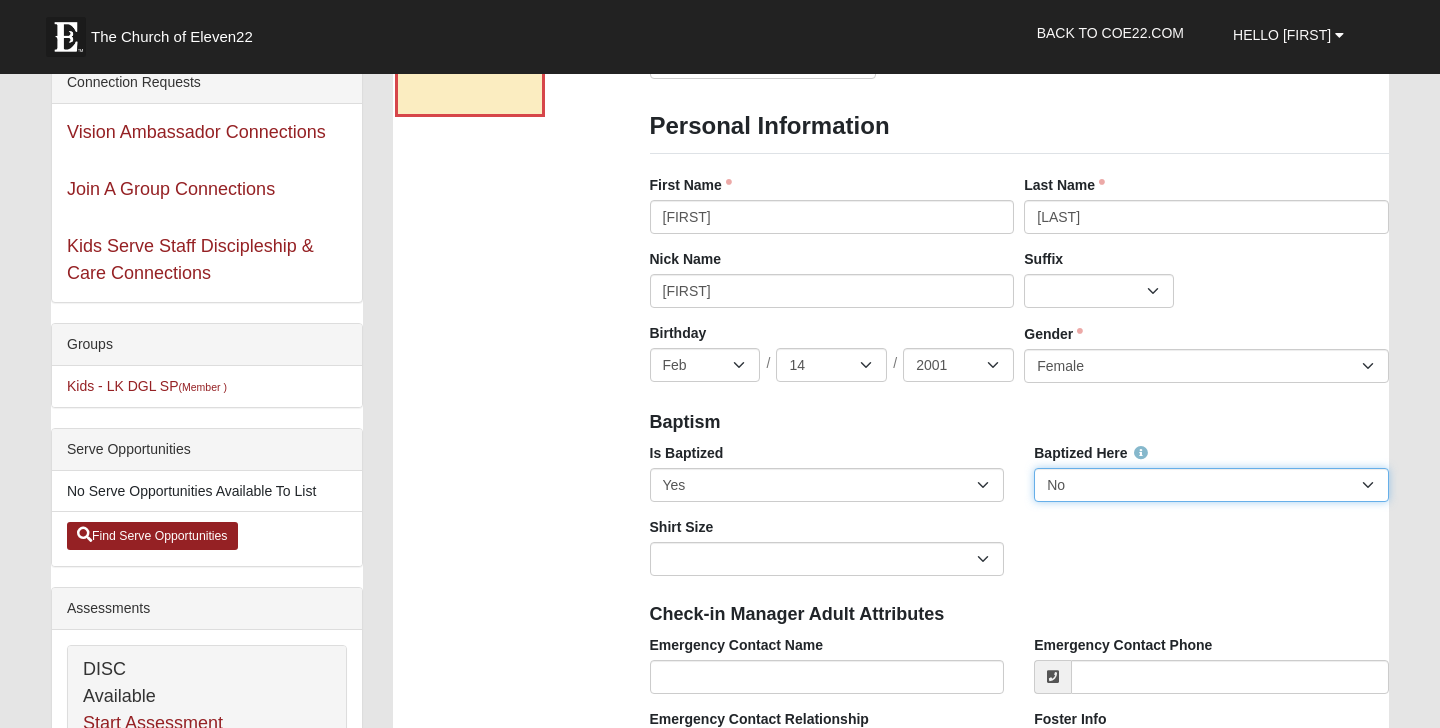 click on "No
Yes" at bounding box center [1211, 485] 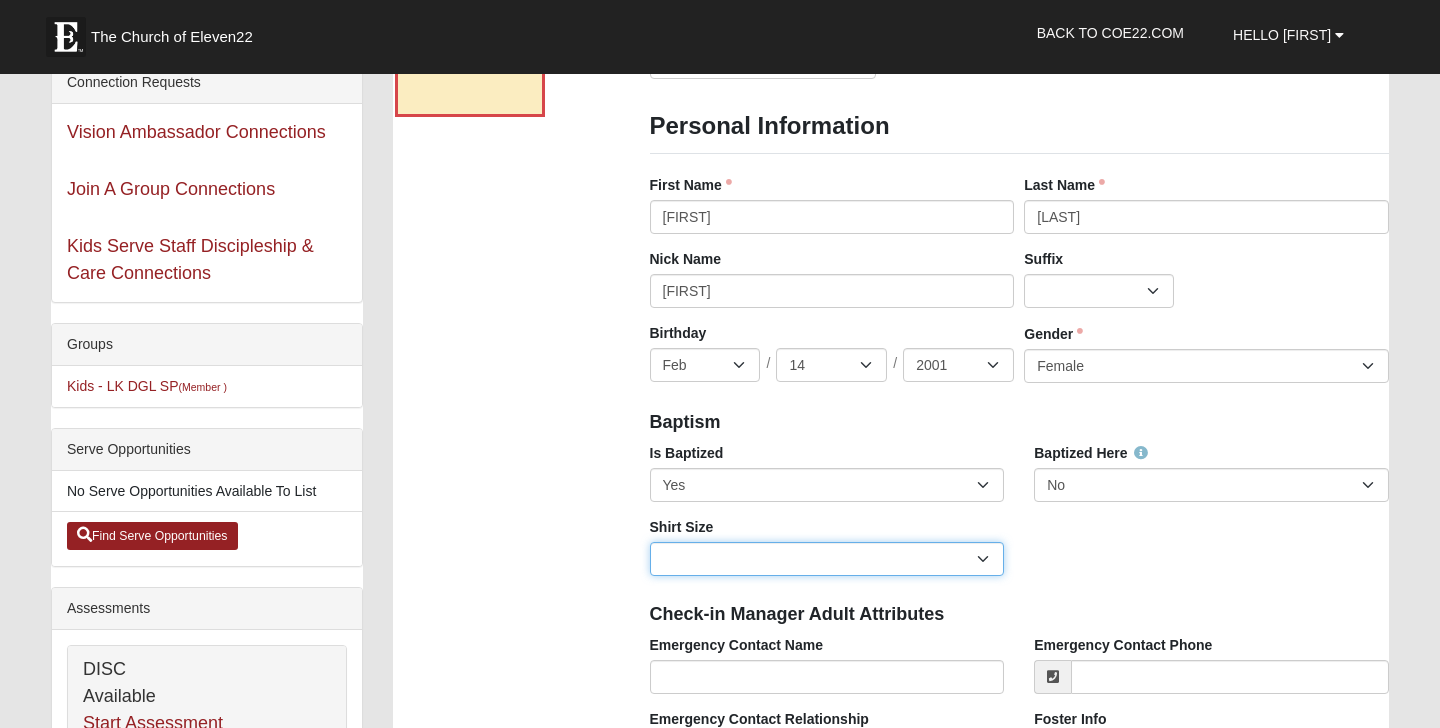 click on "Adult Small
Adult Medium
Adult Large
Adult XL
Adult XXL
Adult 3XL
Adult 4XL
Youth Small
Youth Medium
Youth Large" at bounding box center (827, 559) 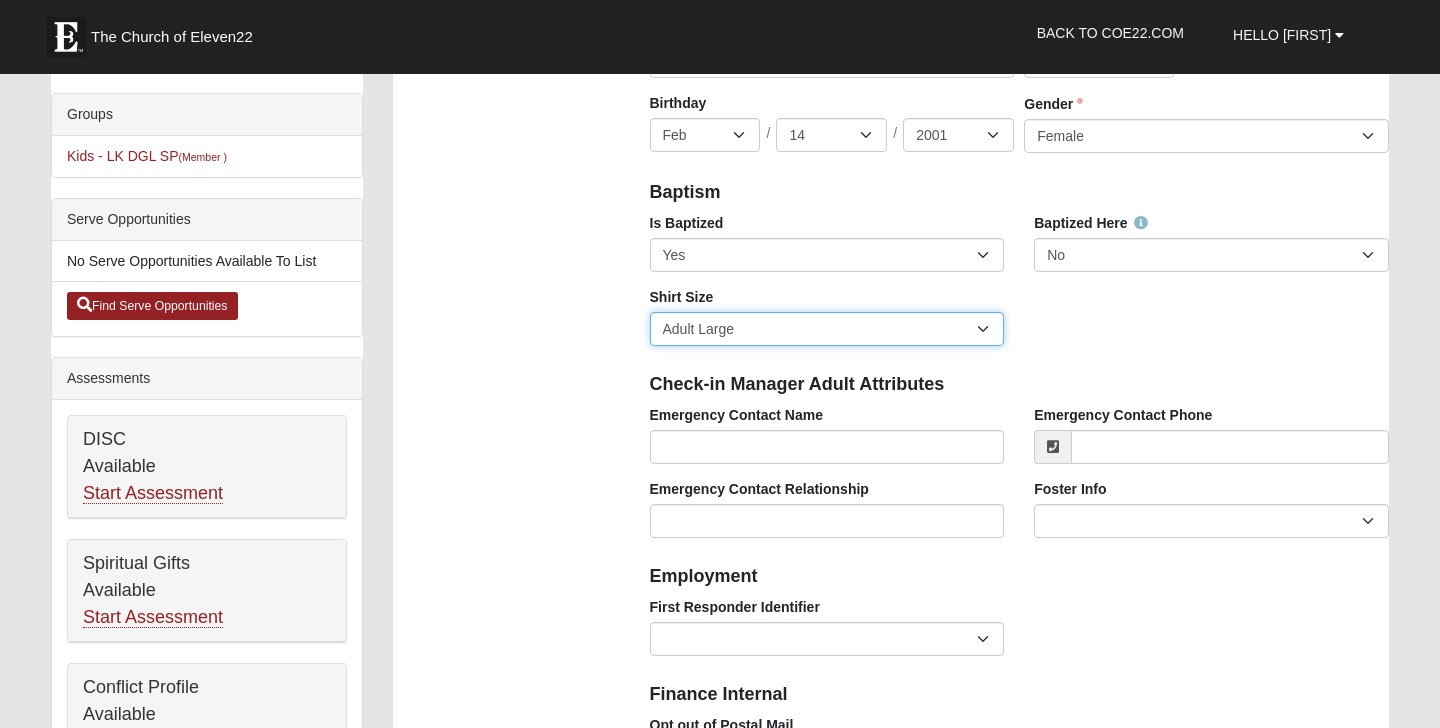 scroll, scrollTop: 457, scrollLeft: 0, axis: vertical 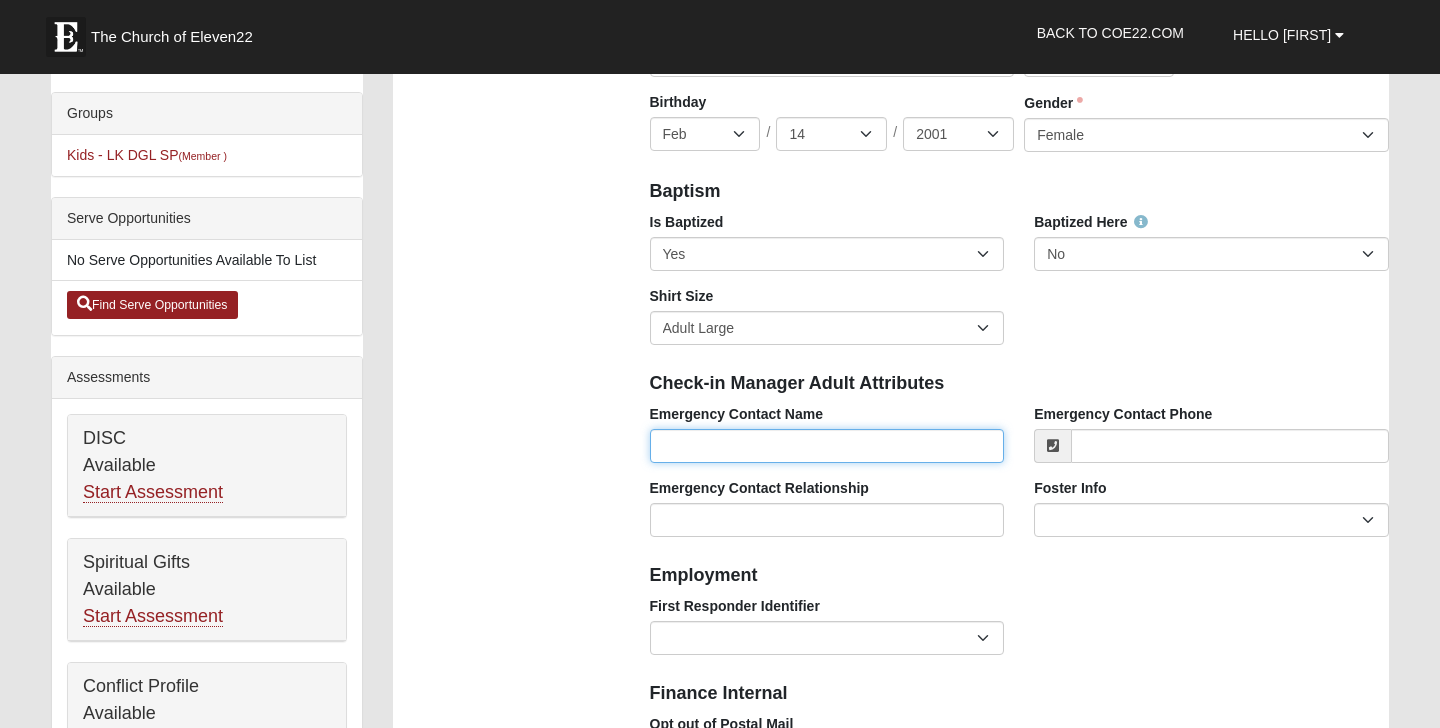 click on "Emergency Contact Name" at bounding box center [827, 446] 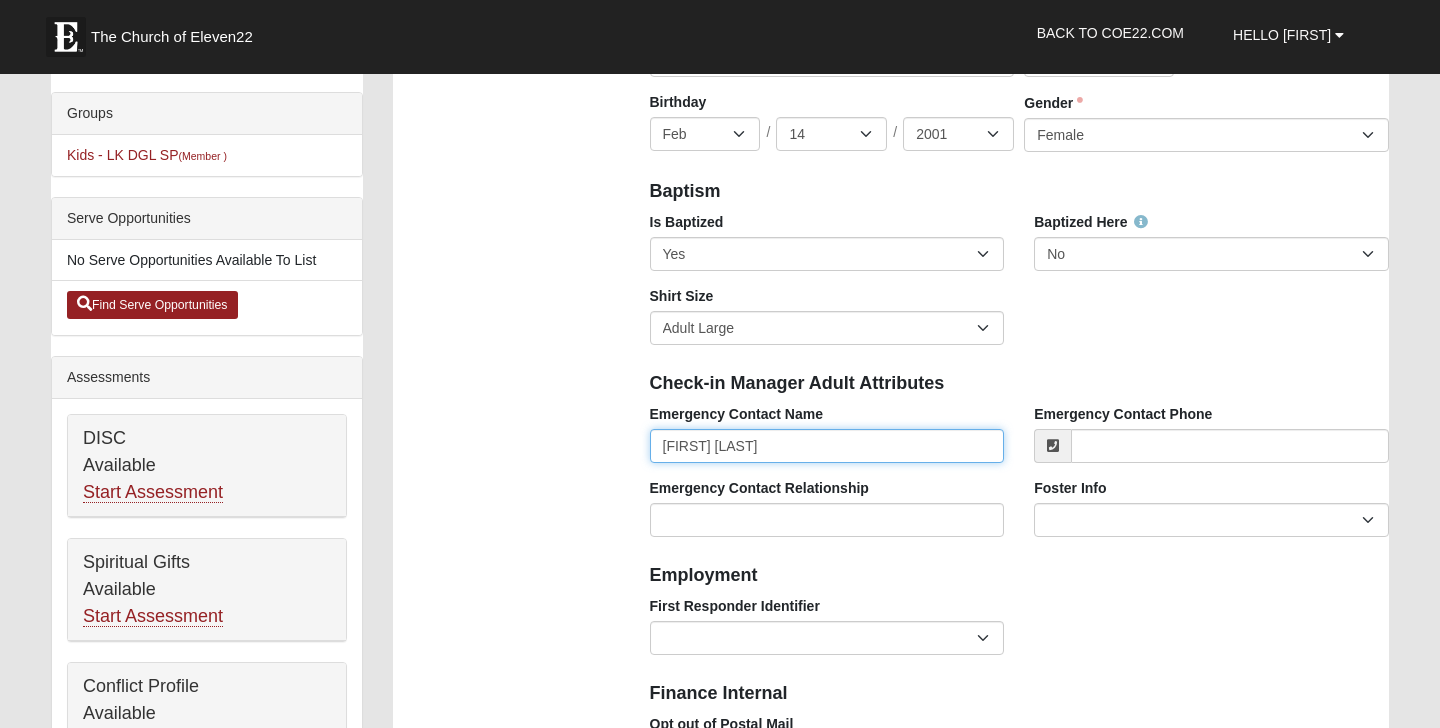 type on "Mary Ann Jackson" 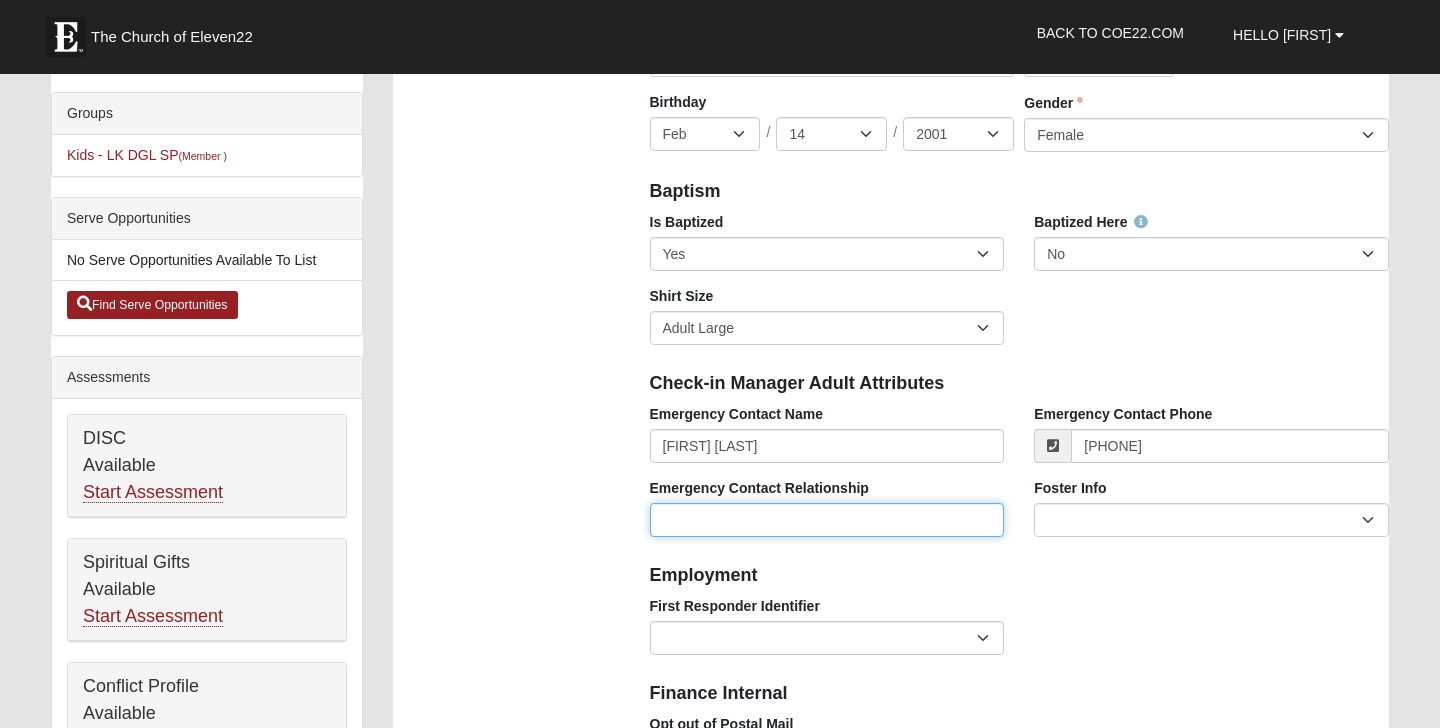 type on "(904) 610-6415" 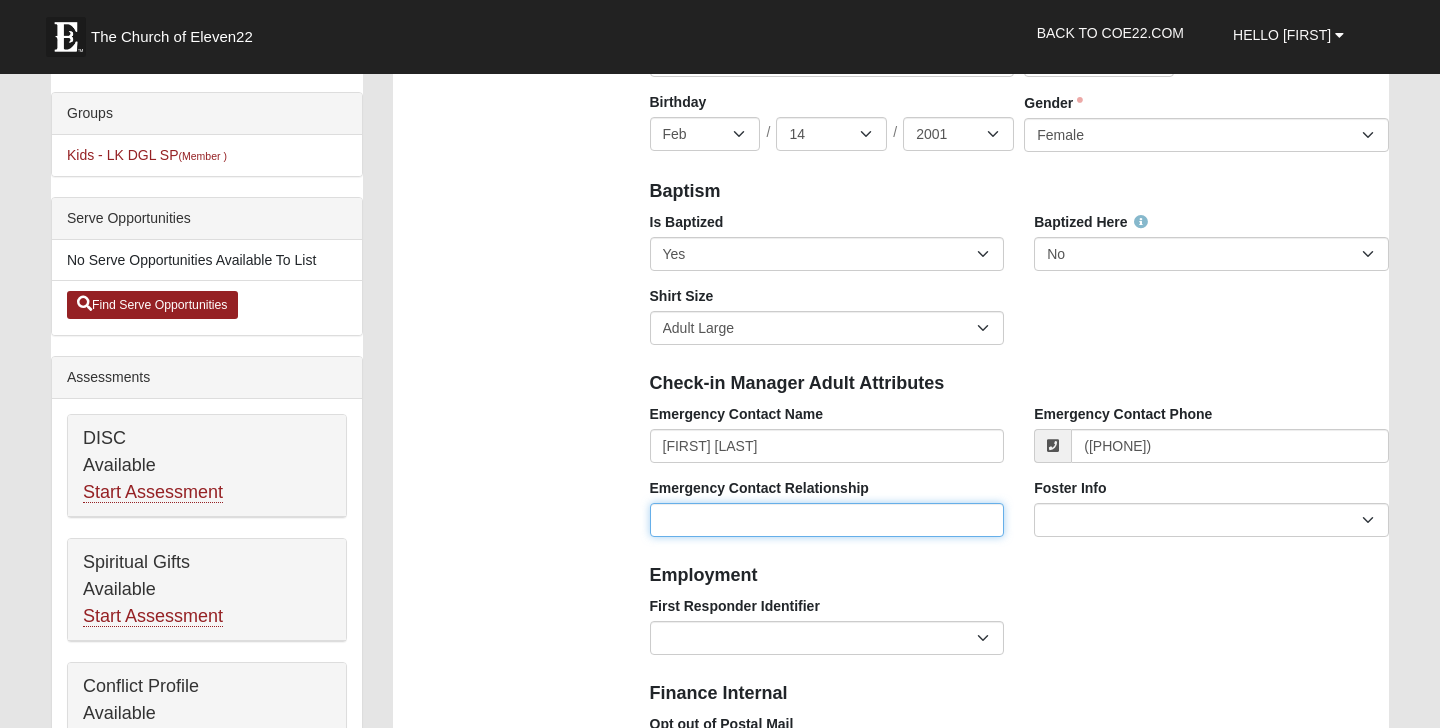 click on "Emergency Contact Relationship" at bounding box center [827, 520] 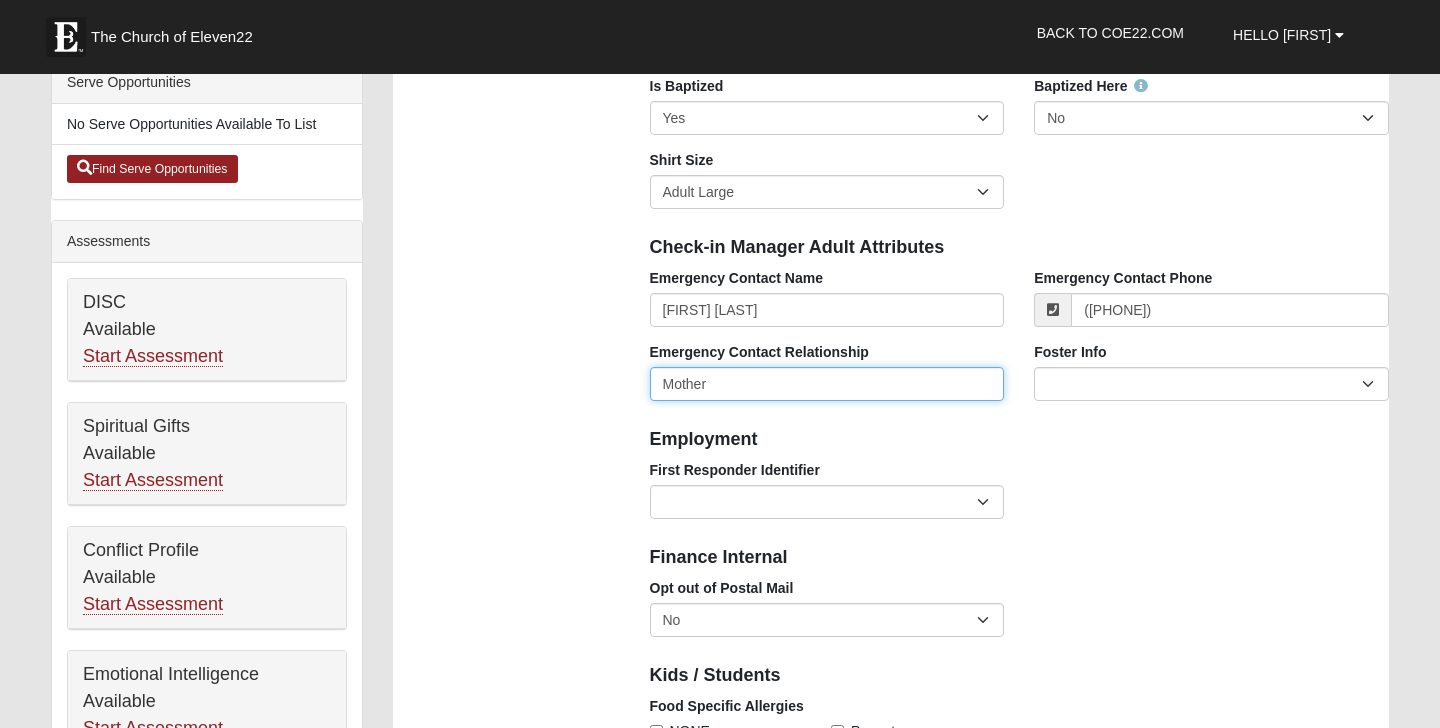 scroll, scrollTop: 595, scrollLeft: 0, axis: vertical 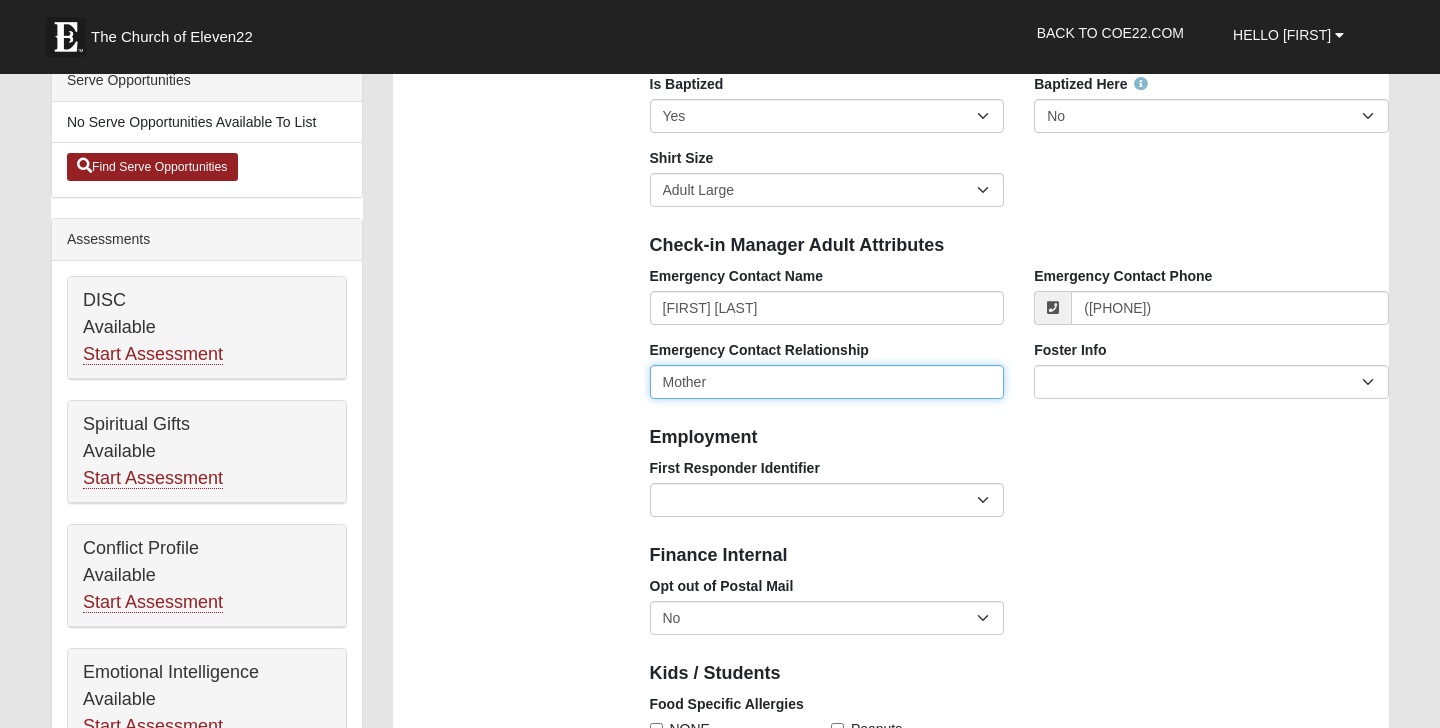 type on "Mother" 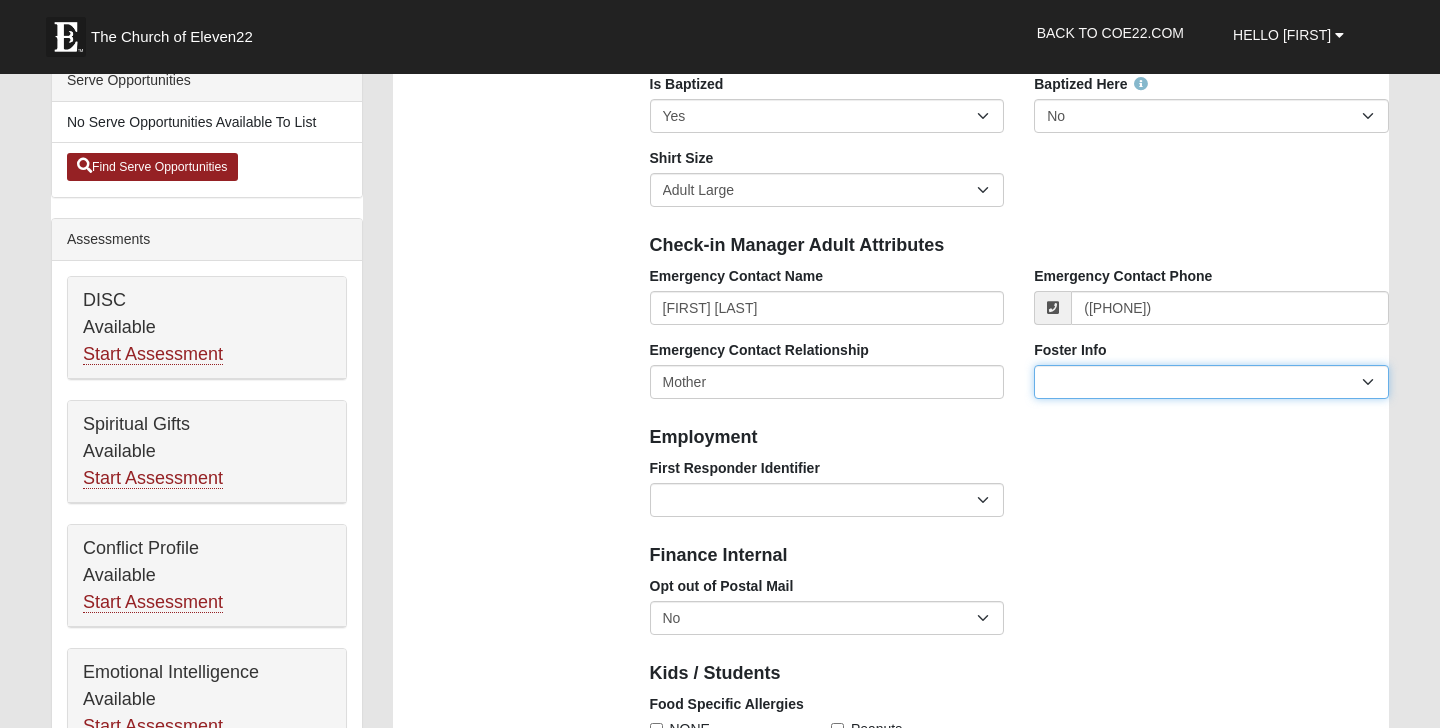 click on "Current Foster Child
Current Foster Parent
Former Foster Child
Former Foster Parent" at bounding box center (1211, 382) 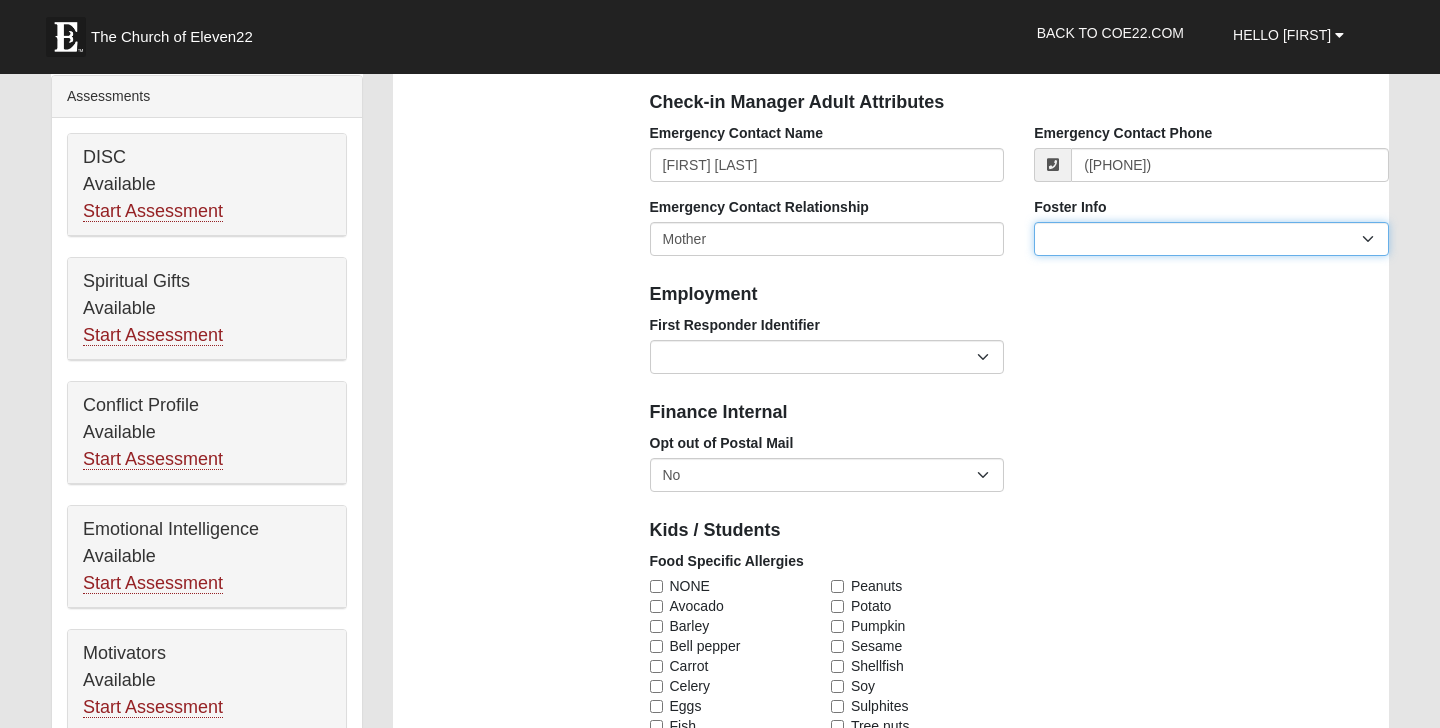 scroll, scrollTop: 744, scrollLeft: 0, axis: vertical 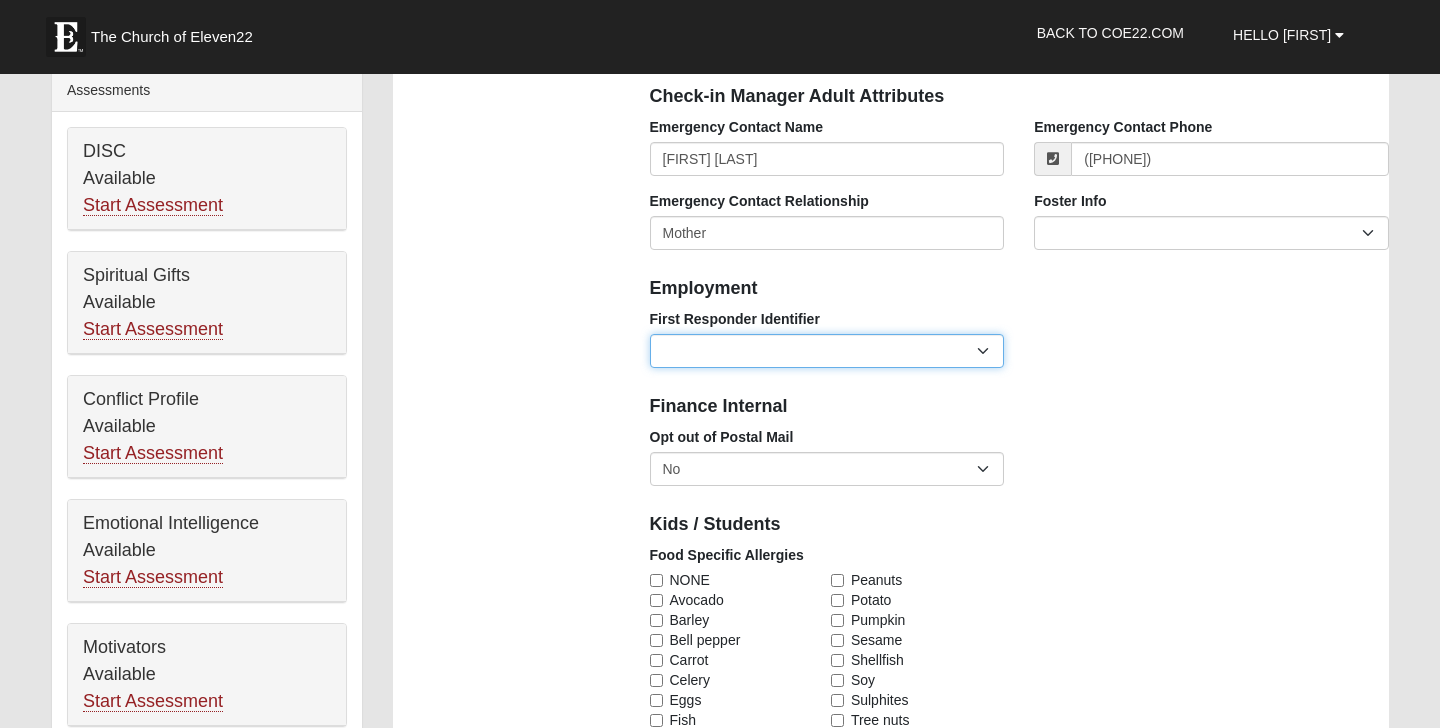 click on "EMT  |  Paramedic  |  Medical
Firefighter  |  Fire Department
Police Officer  |  Sheriff  |  Sheriff's Deputy  |  State Trooper  |  Correctional Officer
Military" at bounding box center [827, 351] 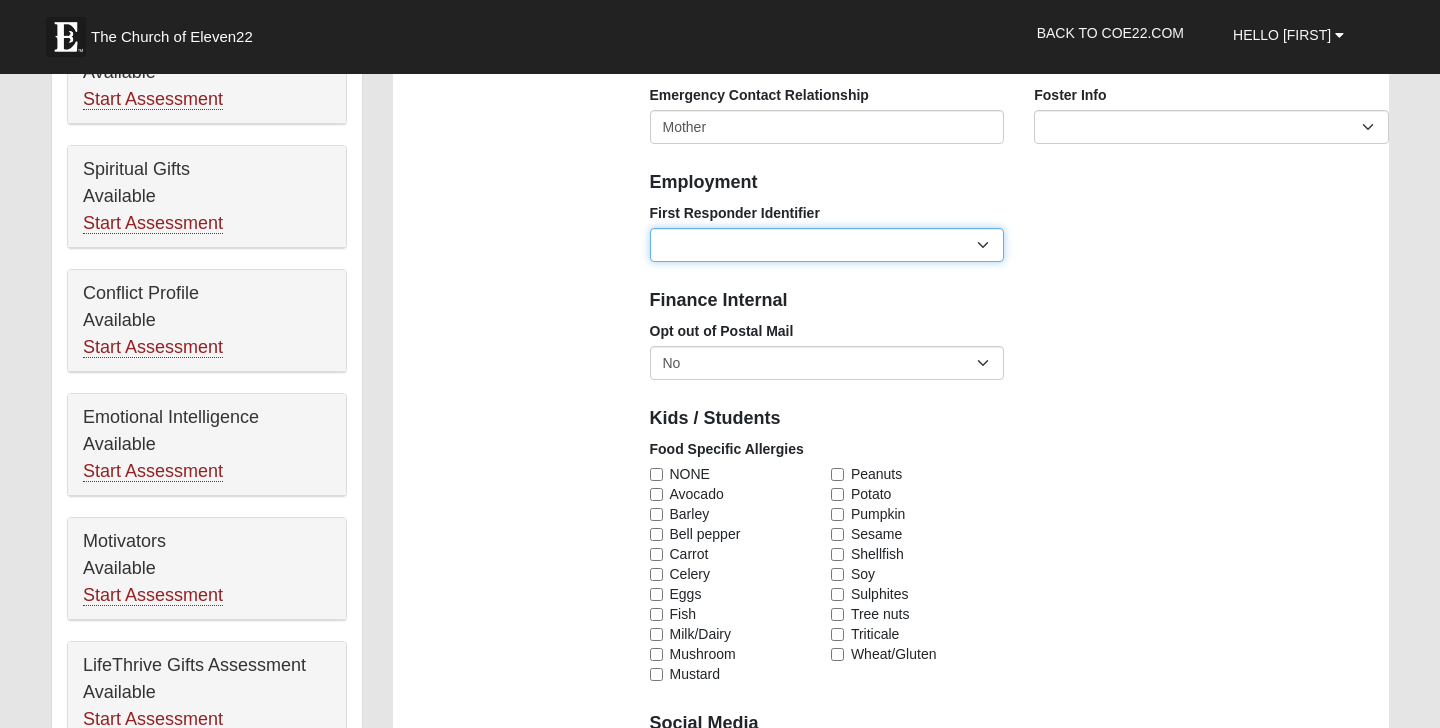 scroll, scrollTop: 851, scrollLeft: 0, axis: vertical 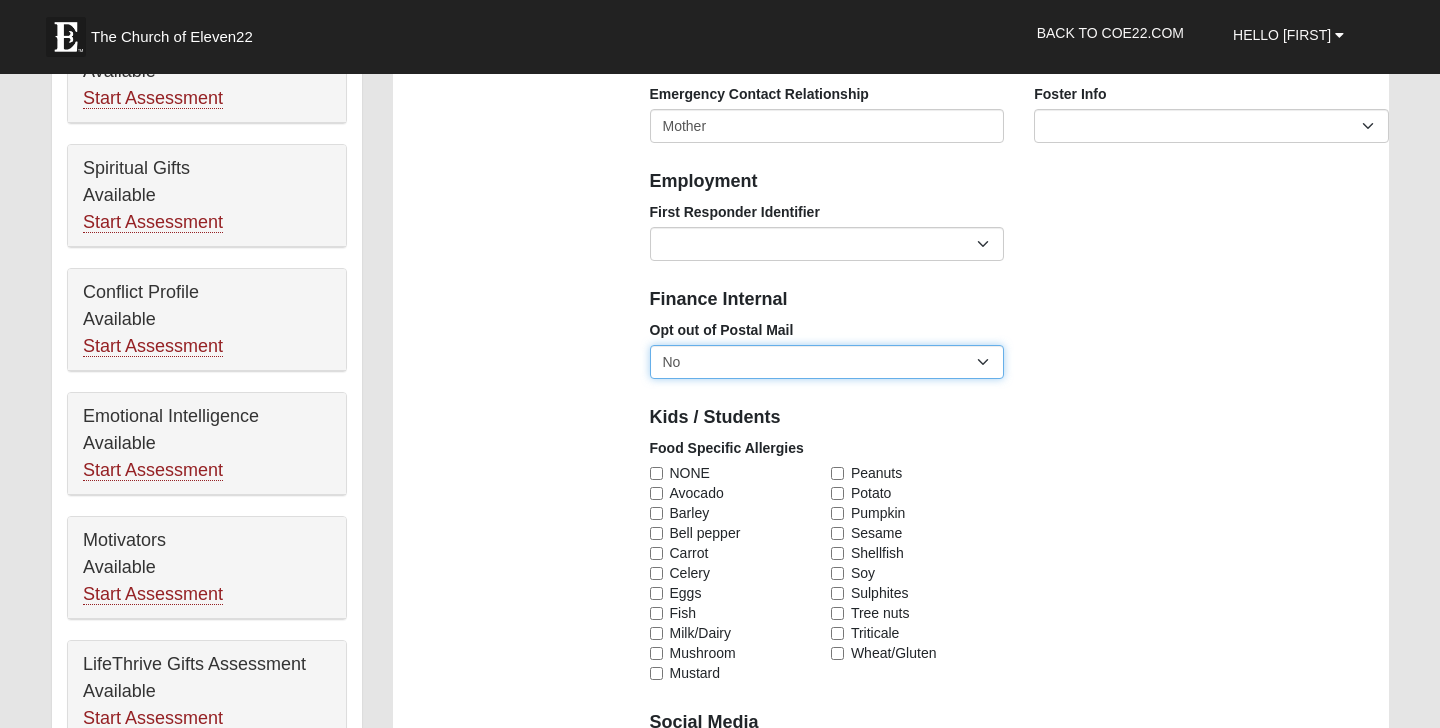 click on "No
Yes" at bounding box center [827, 362] 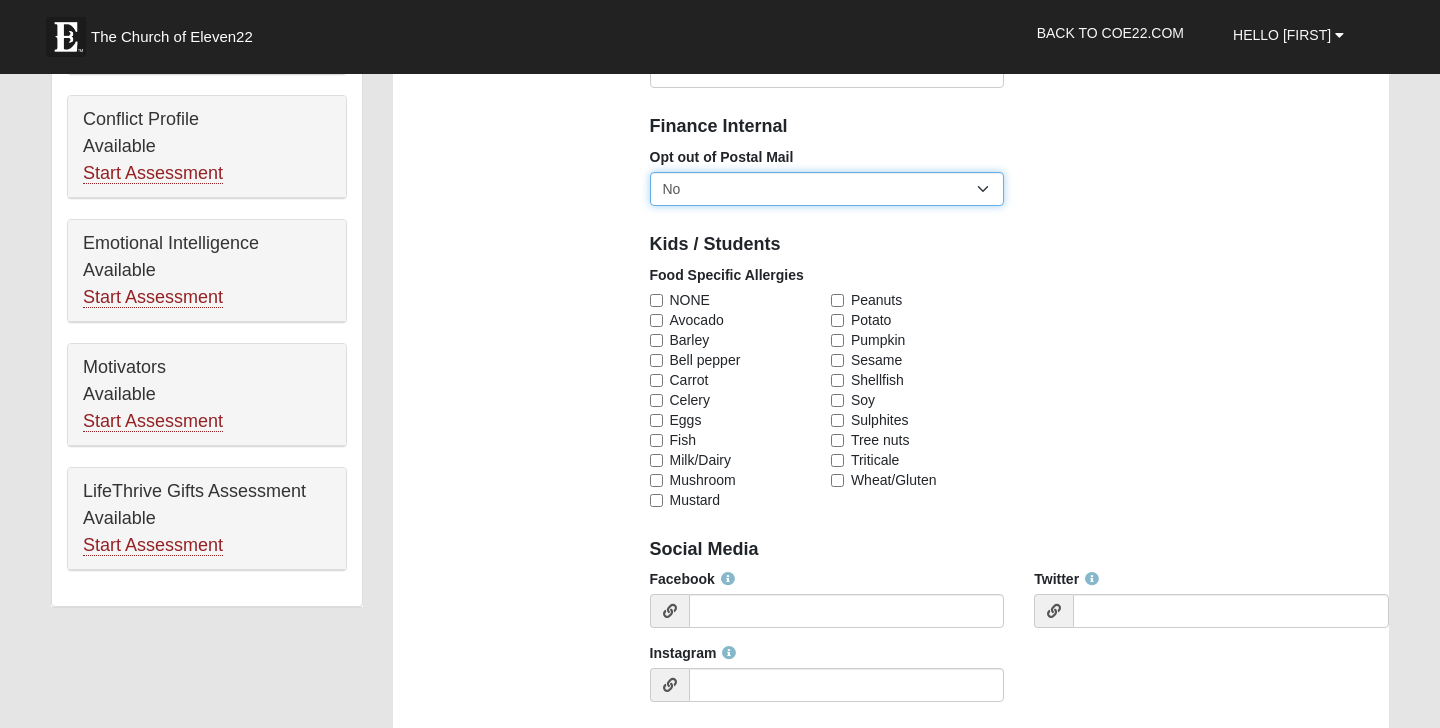scroll, scrollTop: 1026, scrollLeft: 0, axis: vertical 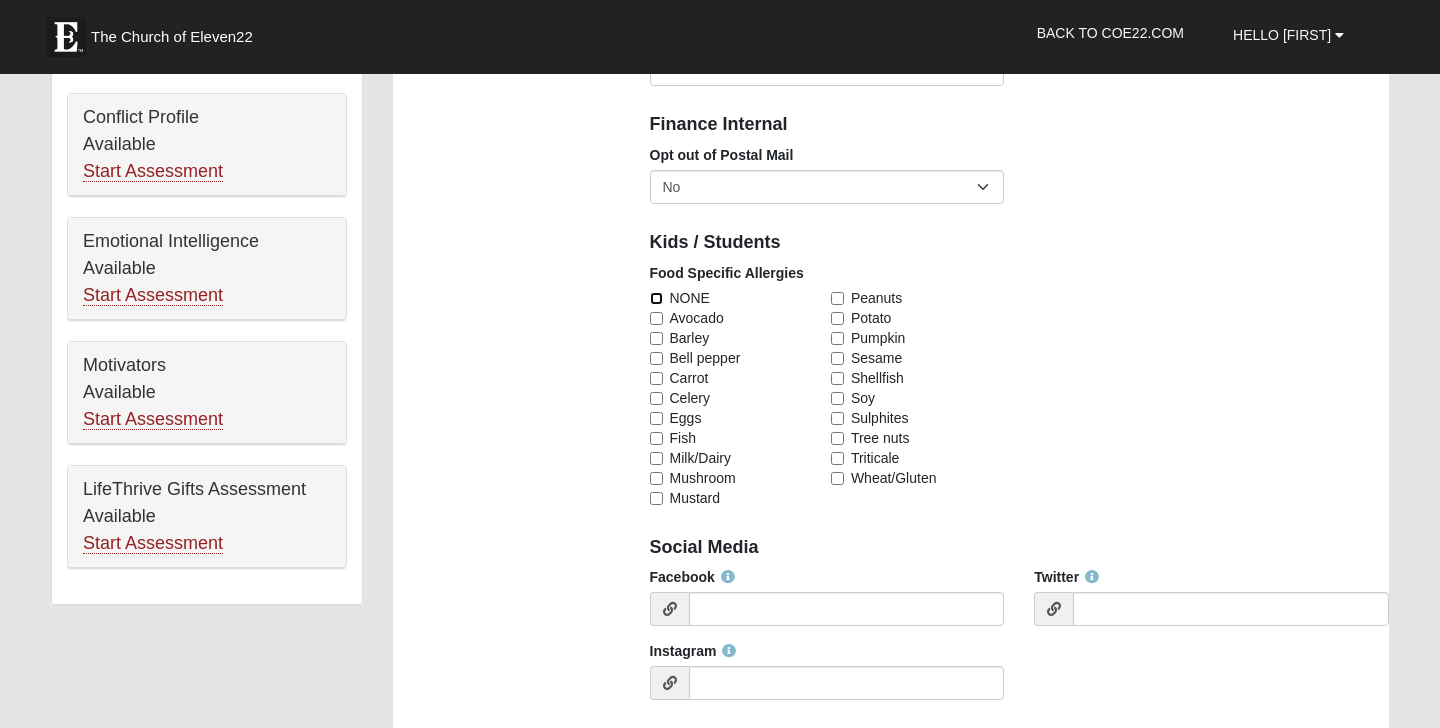 click on "NONE" at bounding box center [656, 298] 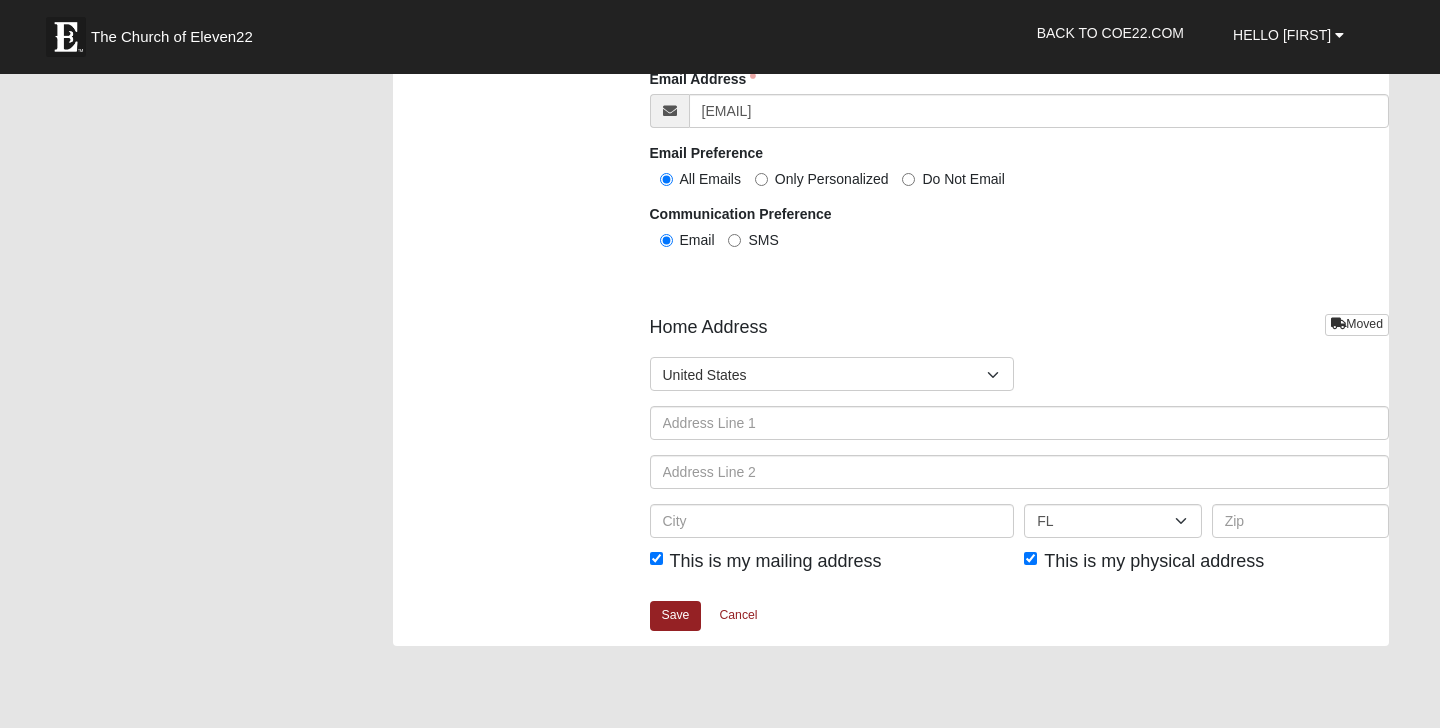 scroll, scrollTop: 2288, scrollLeft: 0, axis: vertical 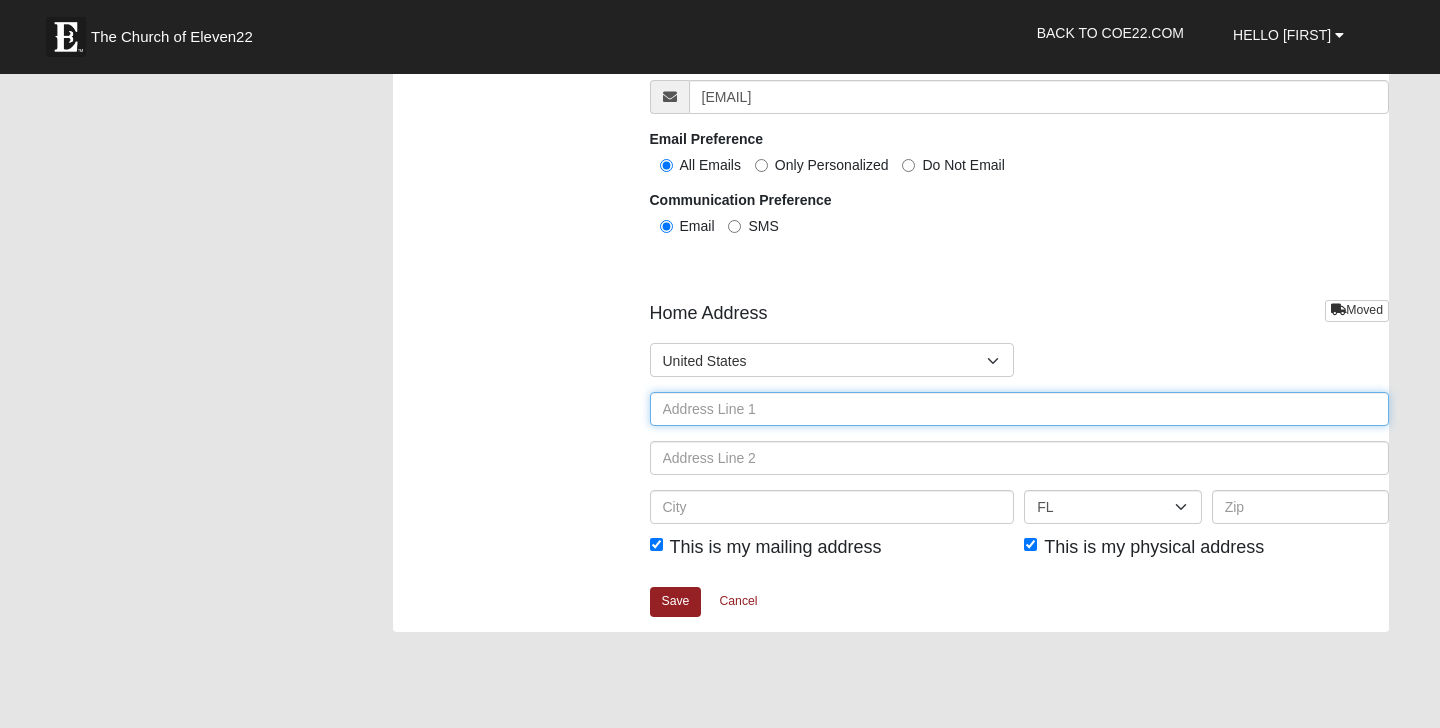 click at bounding box center [1020, 409] 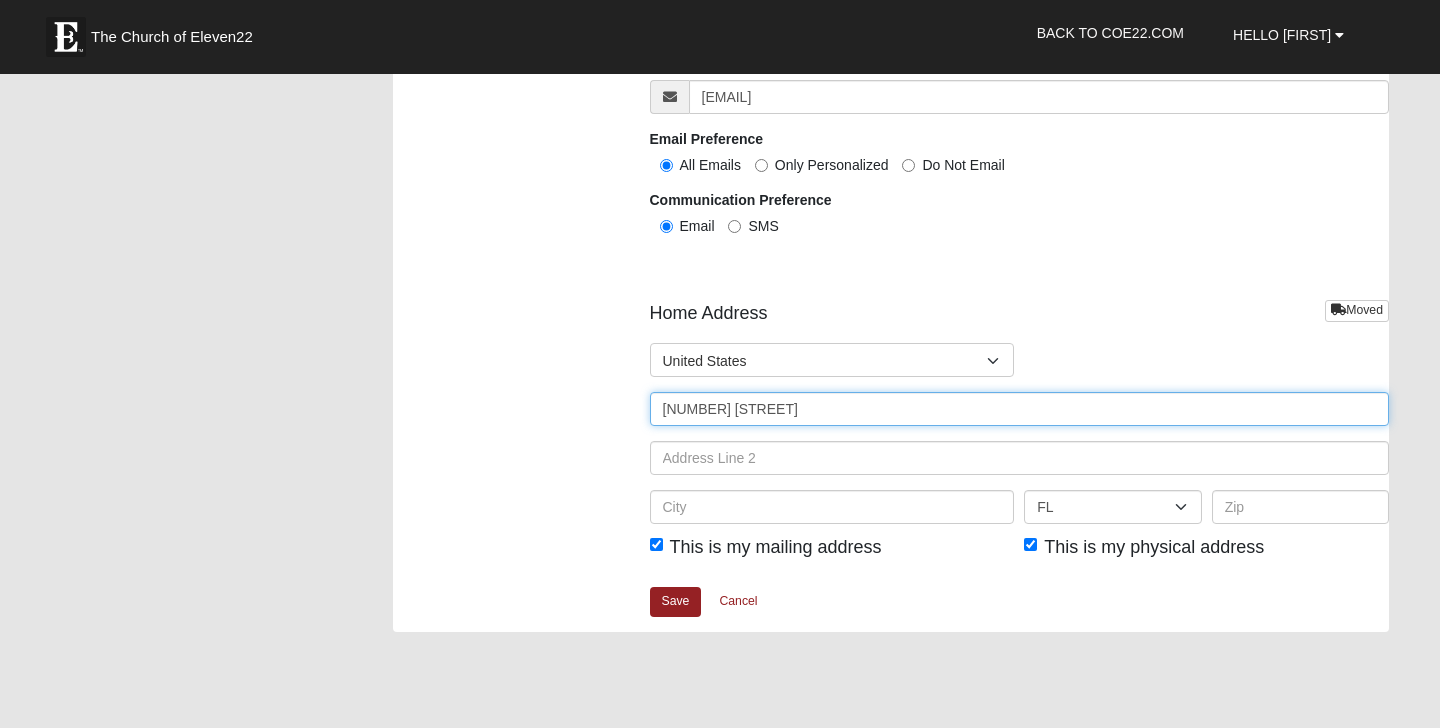 type on "22 Bonita Dr" 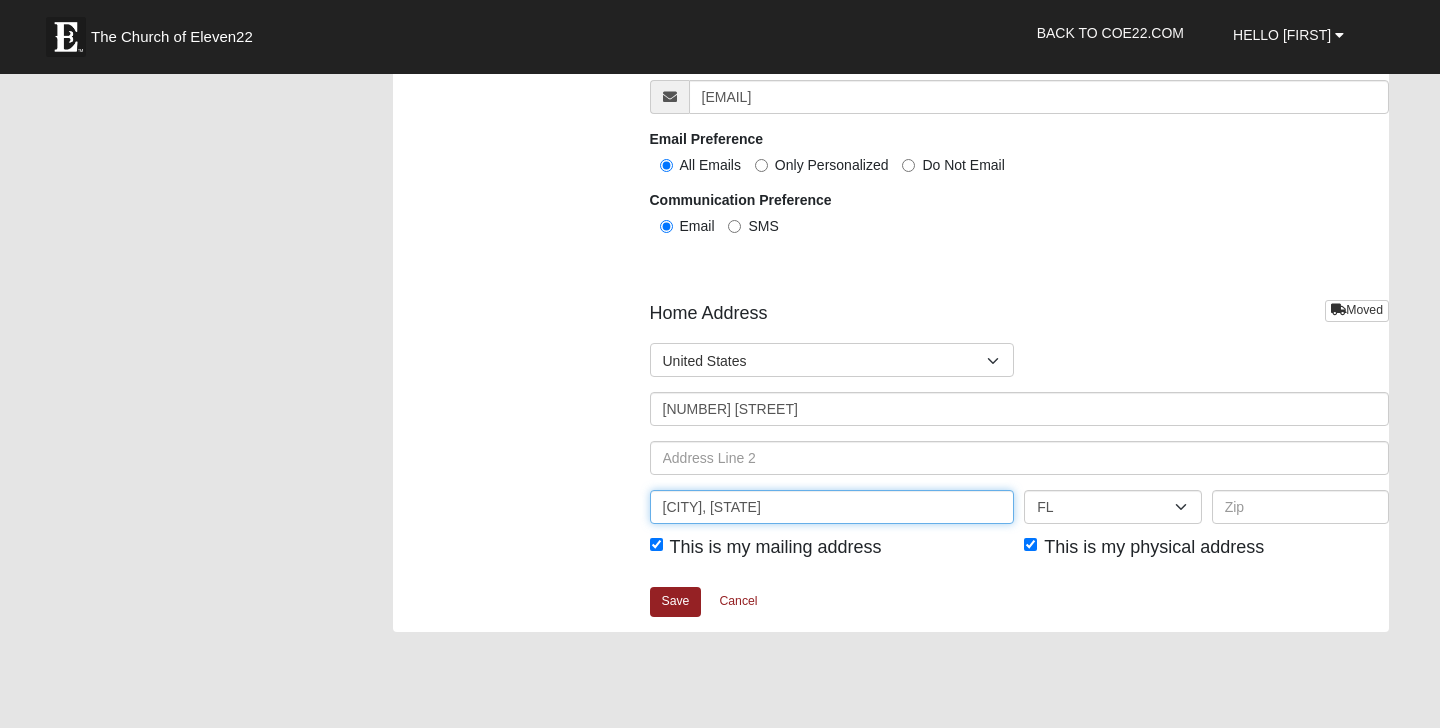 type on "Ponte Vedra Beach" 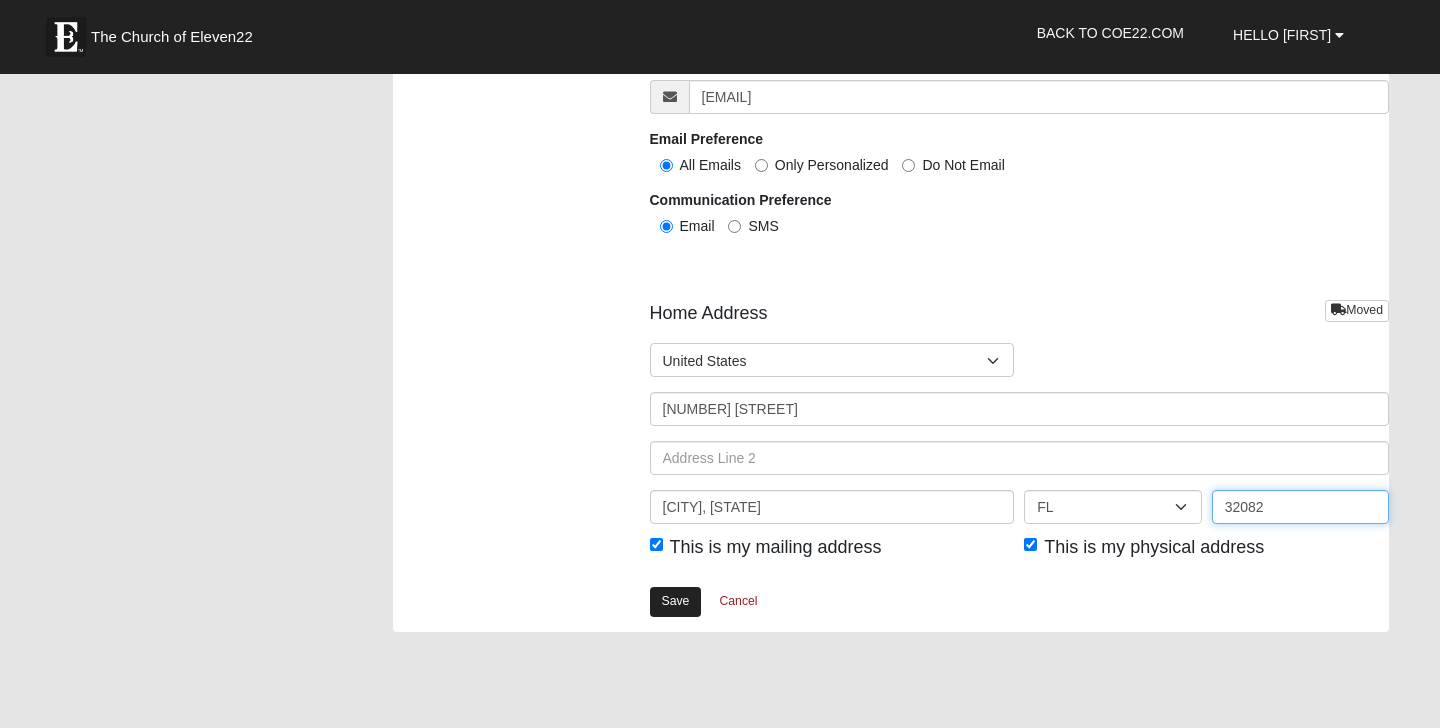 type on "32082" 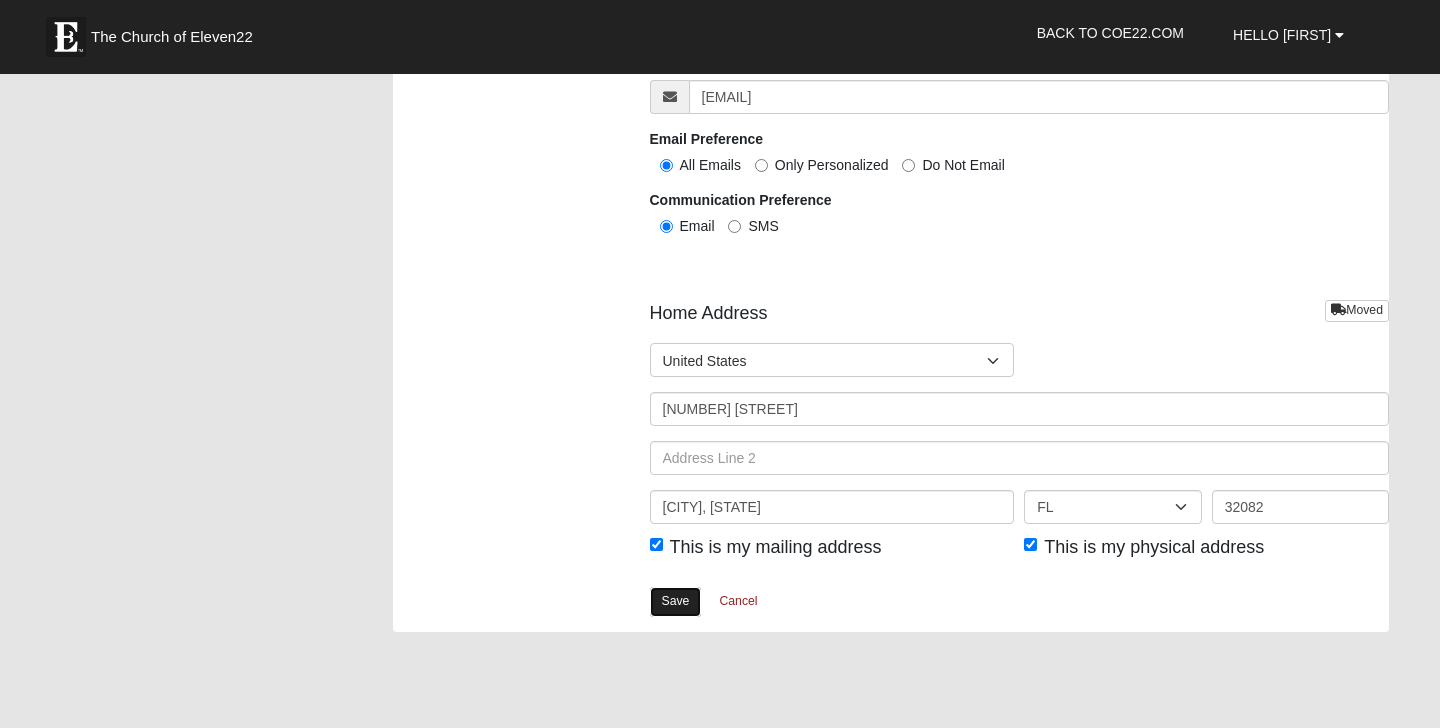 click on "Save" at bounding box center (676, 601) 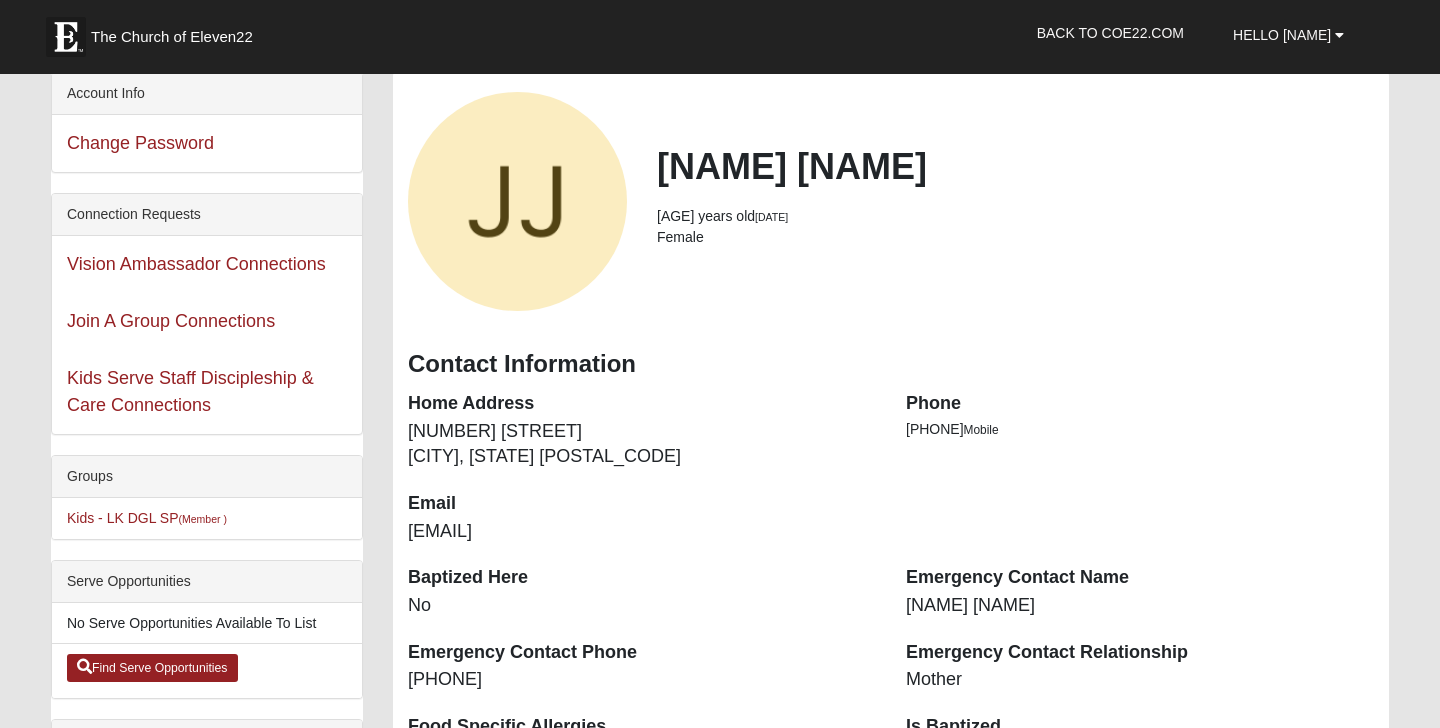 scroll, scrollTop: 95, scrollLeft: 0, axis: vertical 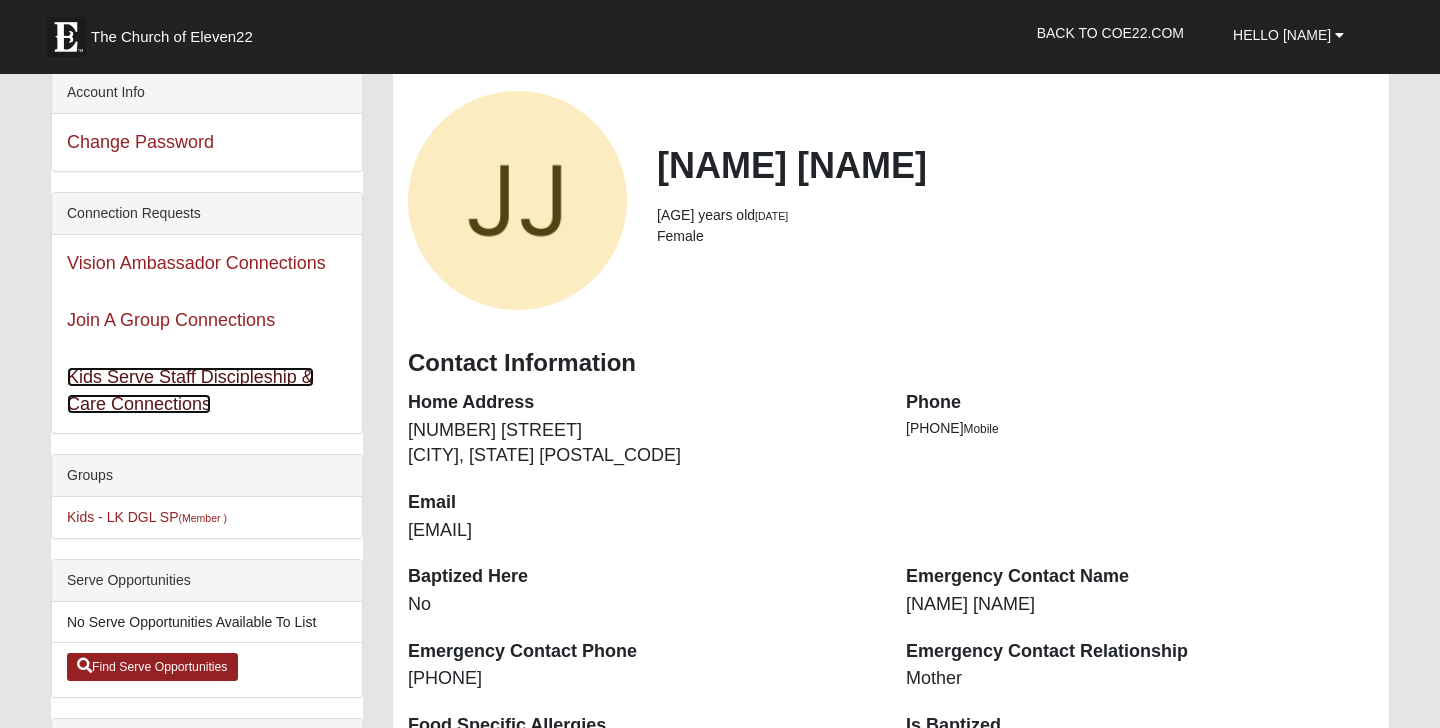 click on "Kids Serve Staff Discipleship & Care Connections" at bounding box center (190, 390) 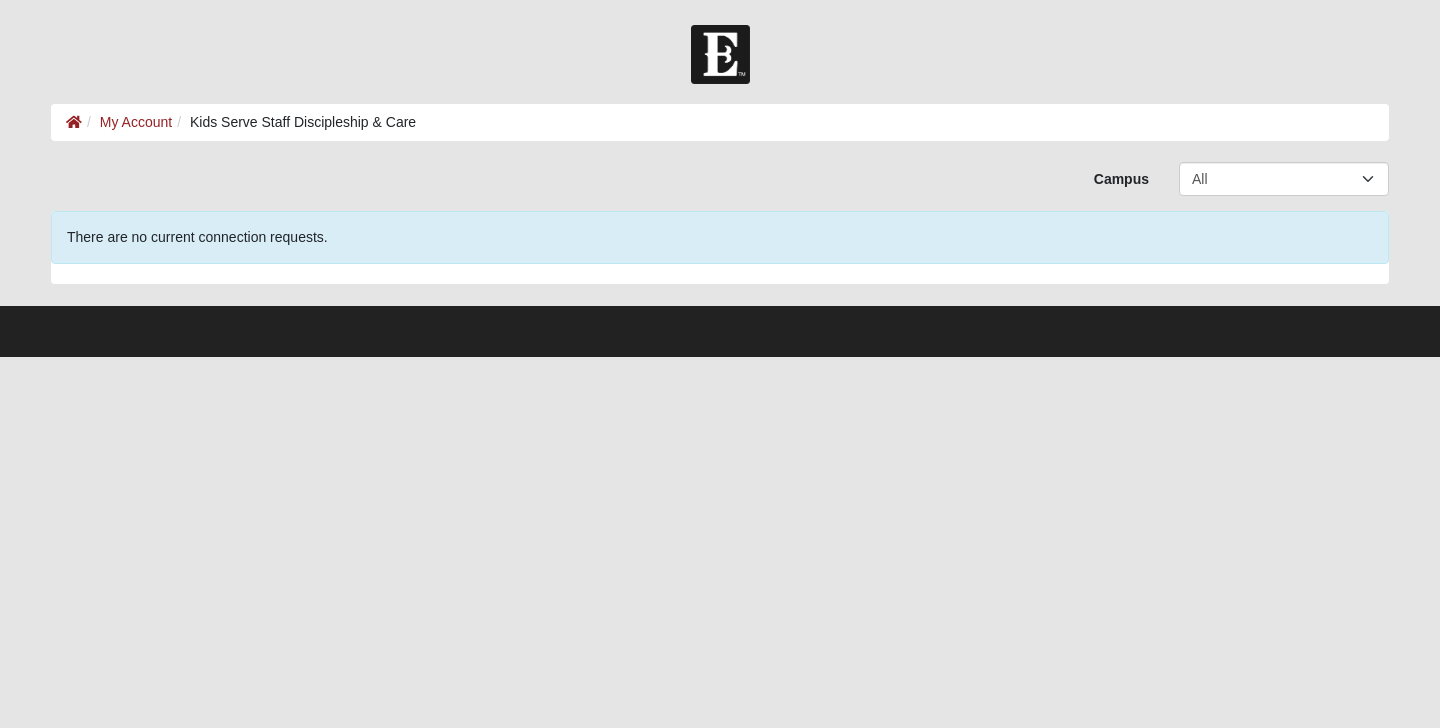 scroll, scrollTop: 0, scrollLeft: 0, axis: both 